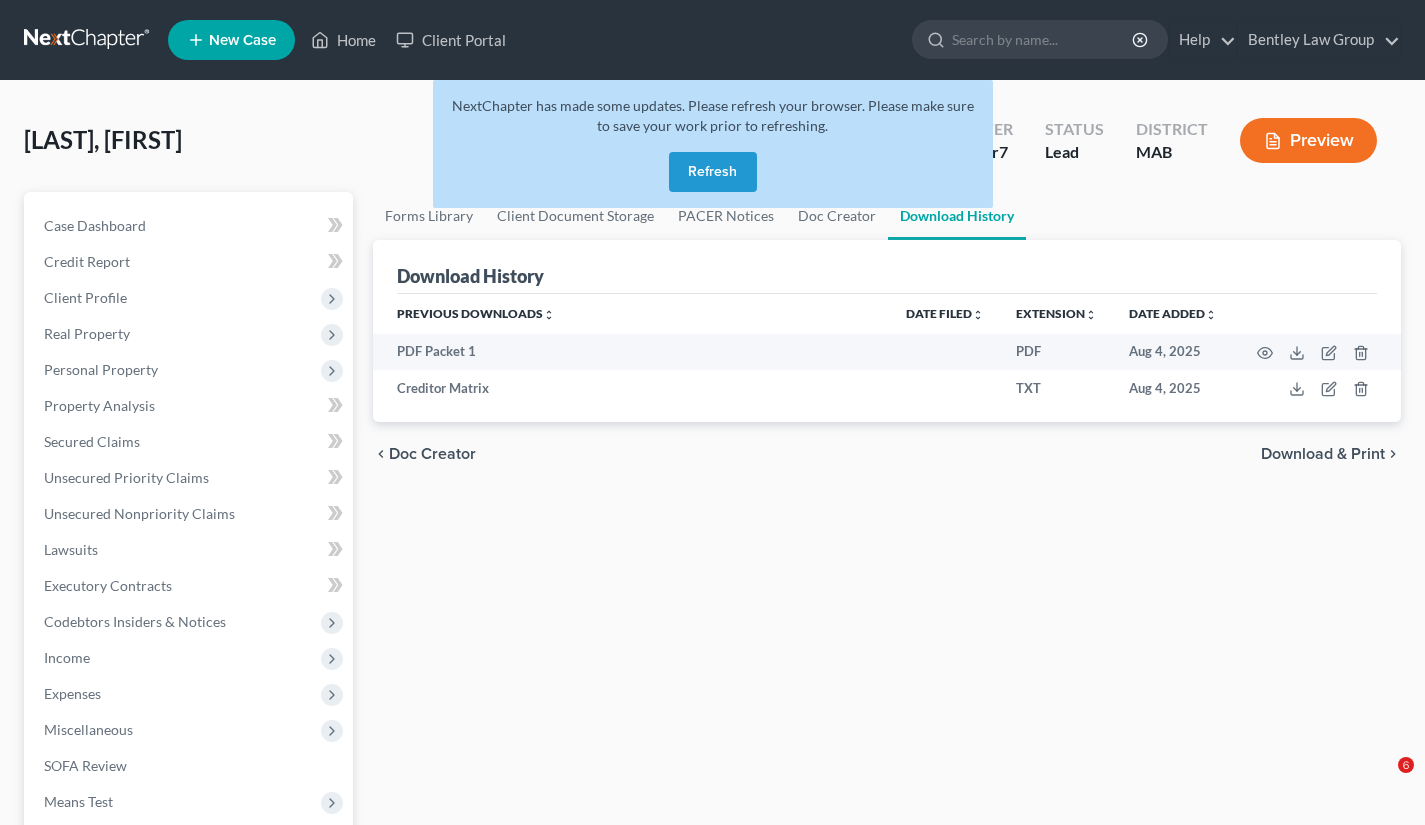 scroll, scrollTop: 0, scrollLeft: 0, axis: both 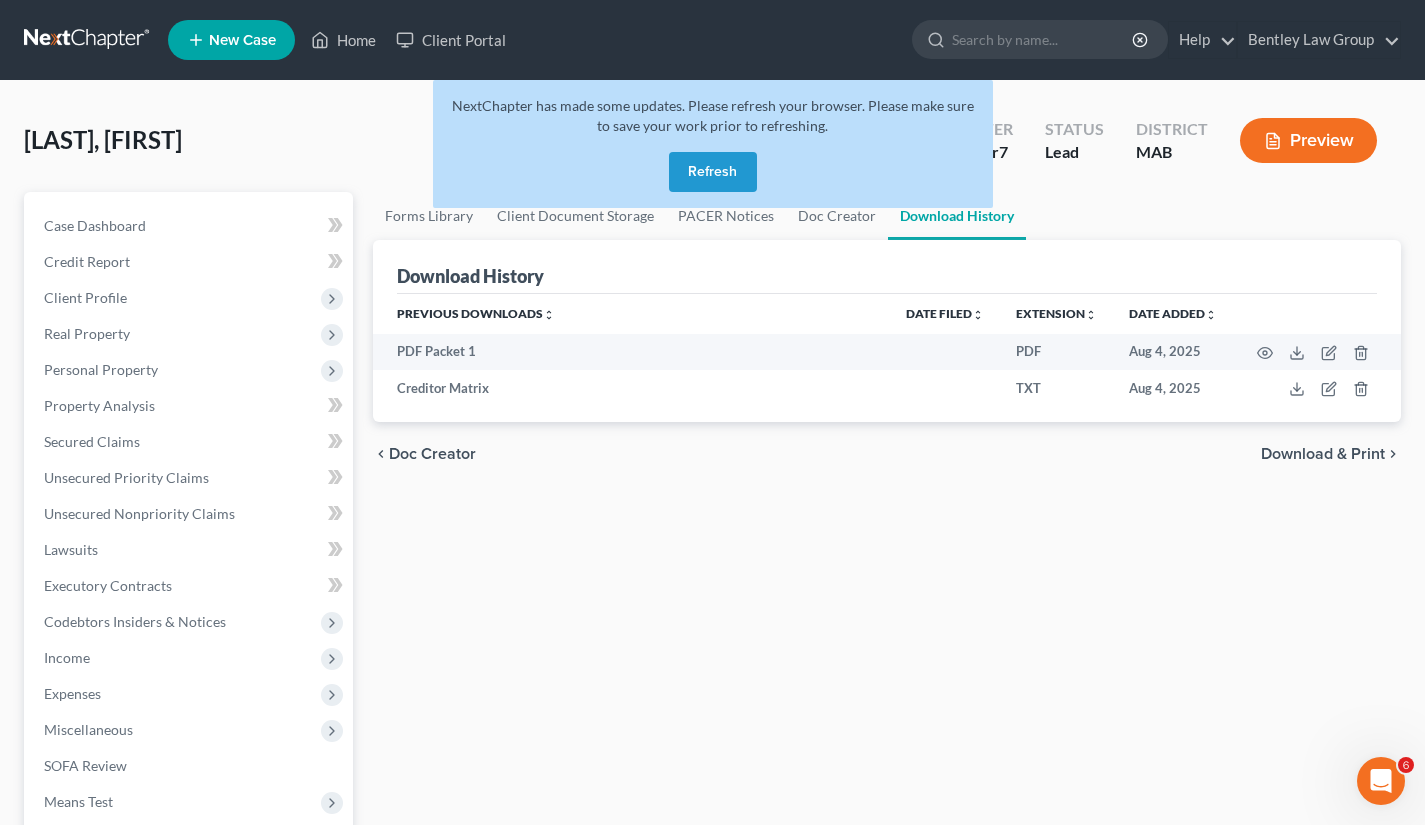 click on "Client Profile" at bounding box center (190, 298) 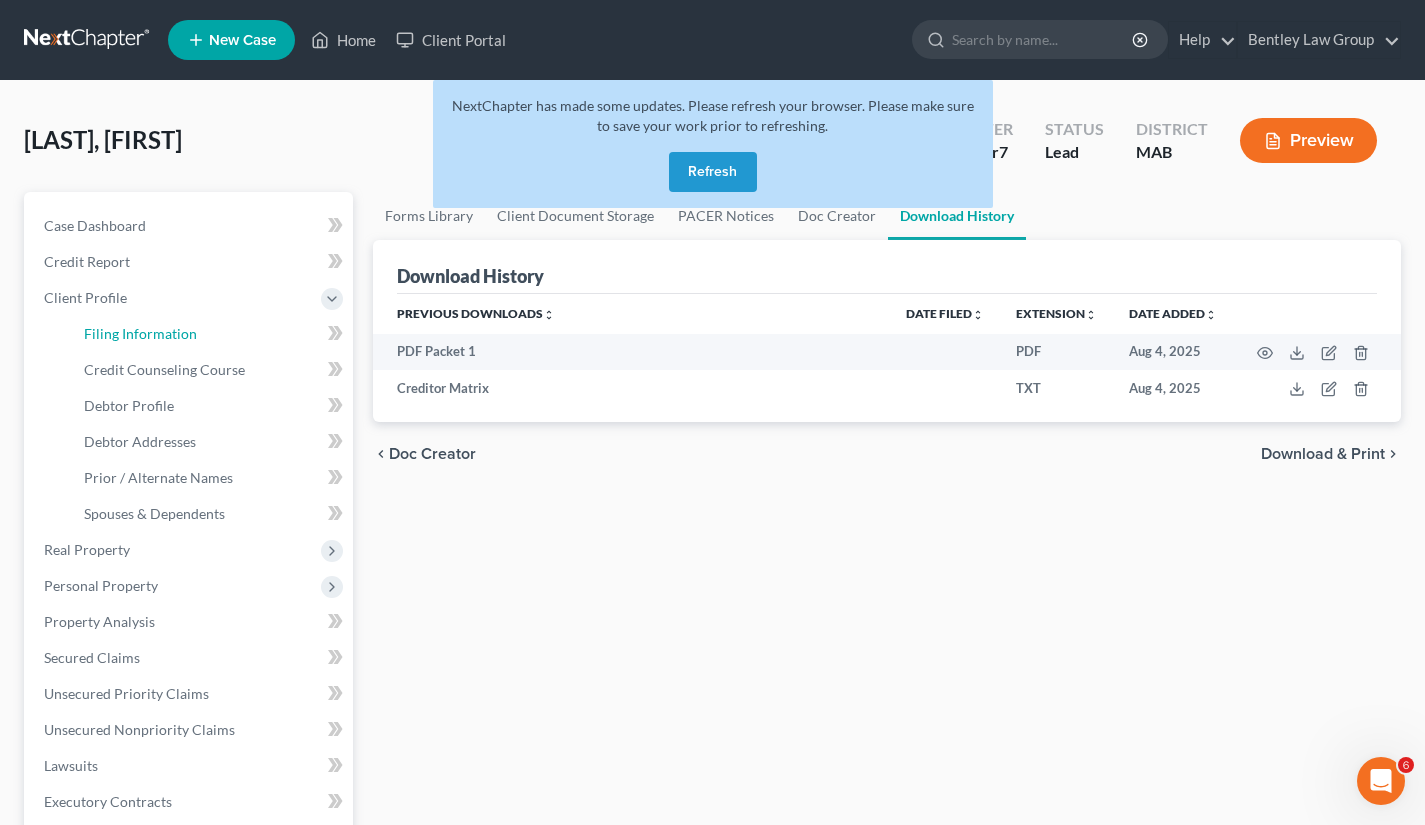 click on "Filing Information" at bounding box center (140, 333) 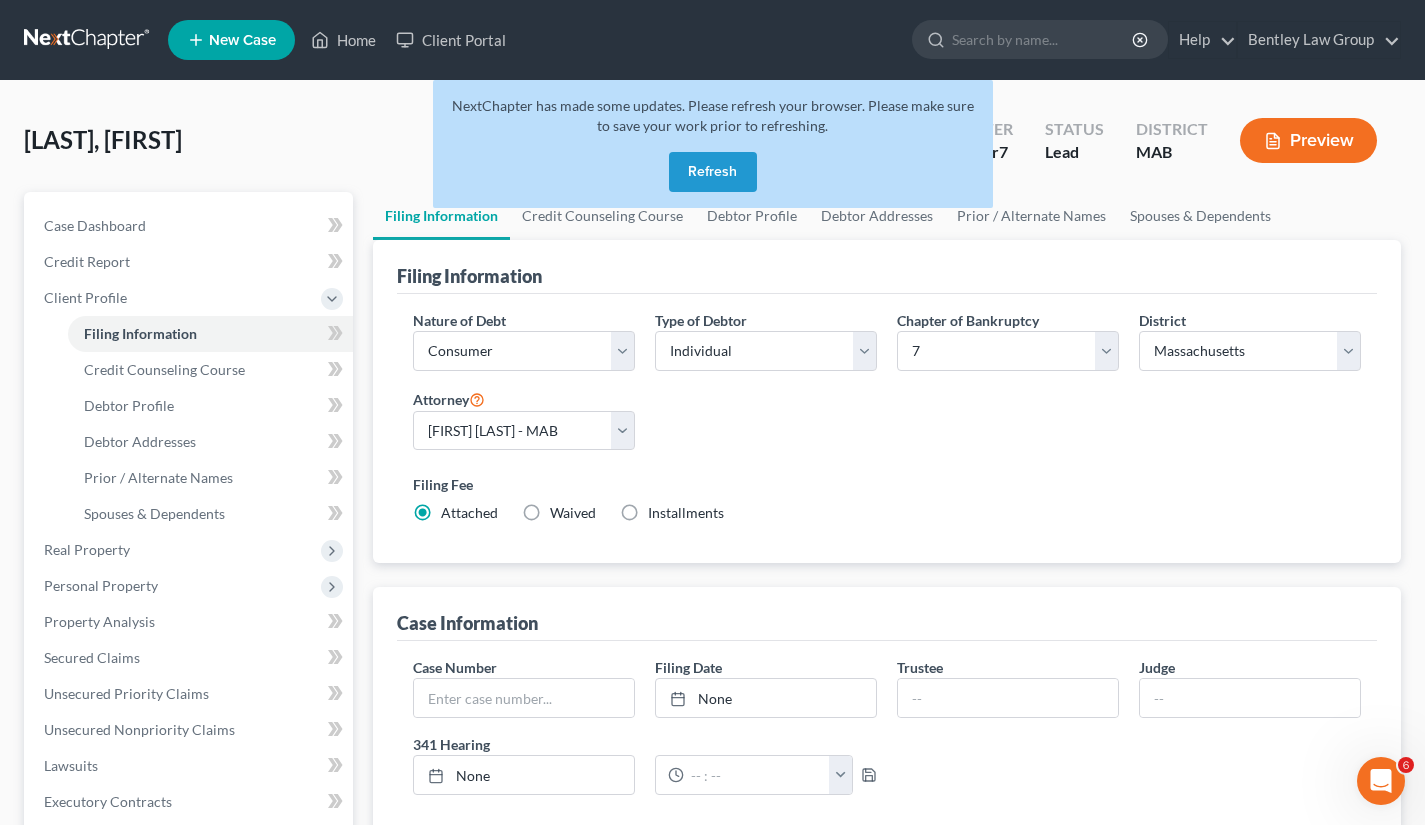 click on "Refresh" at bounding box center [713, 172] 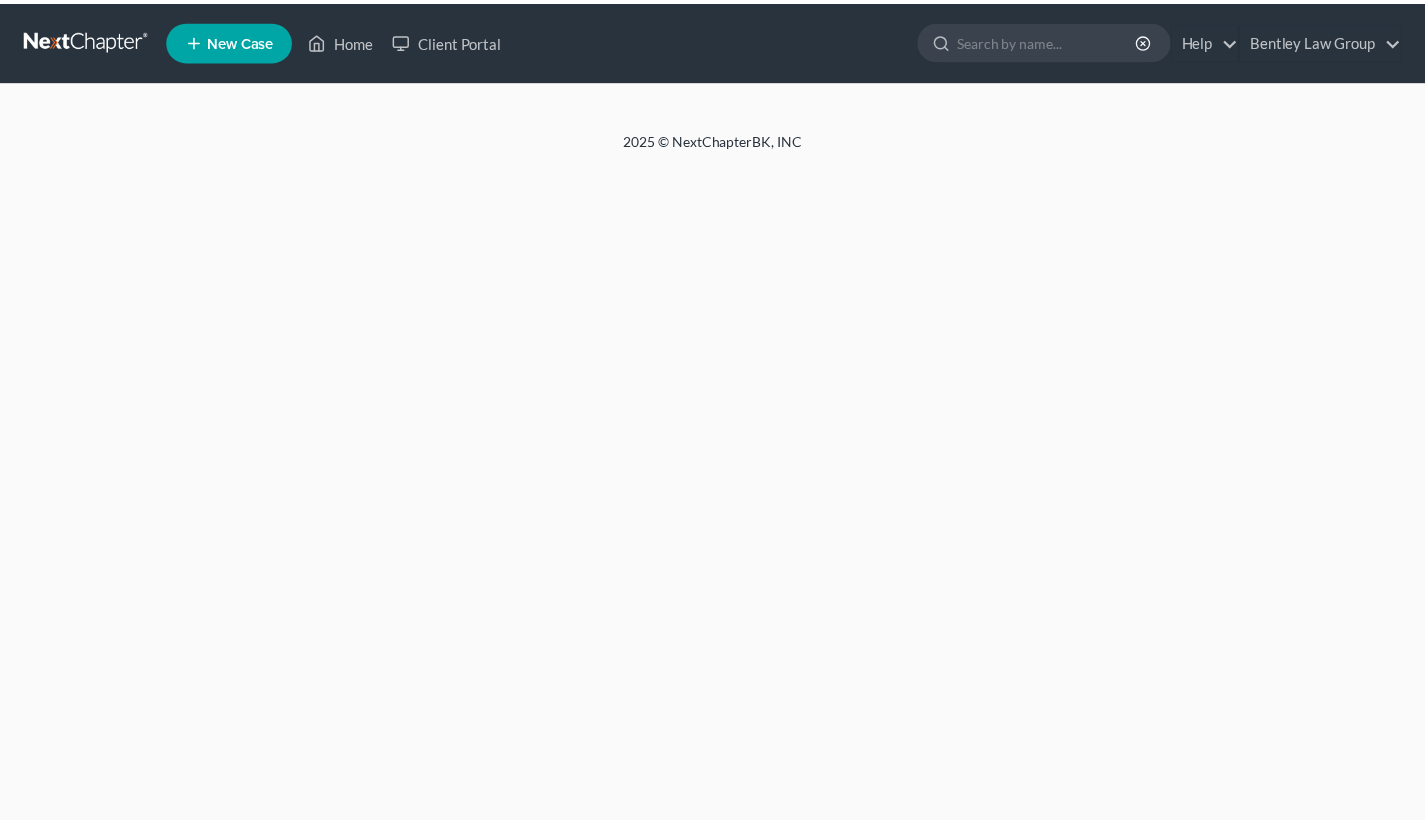 scroll, scrollTop: 0, scrollLeft: 0, axis: both 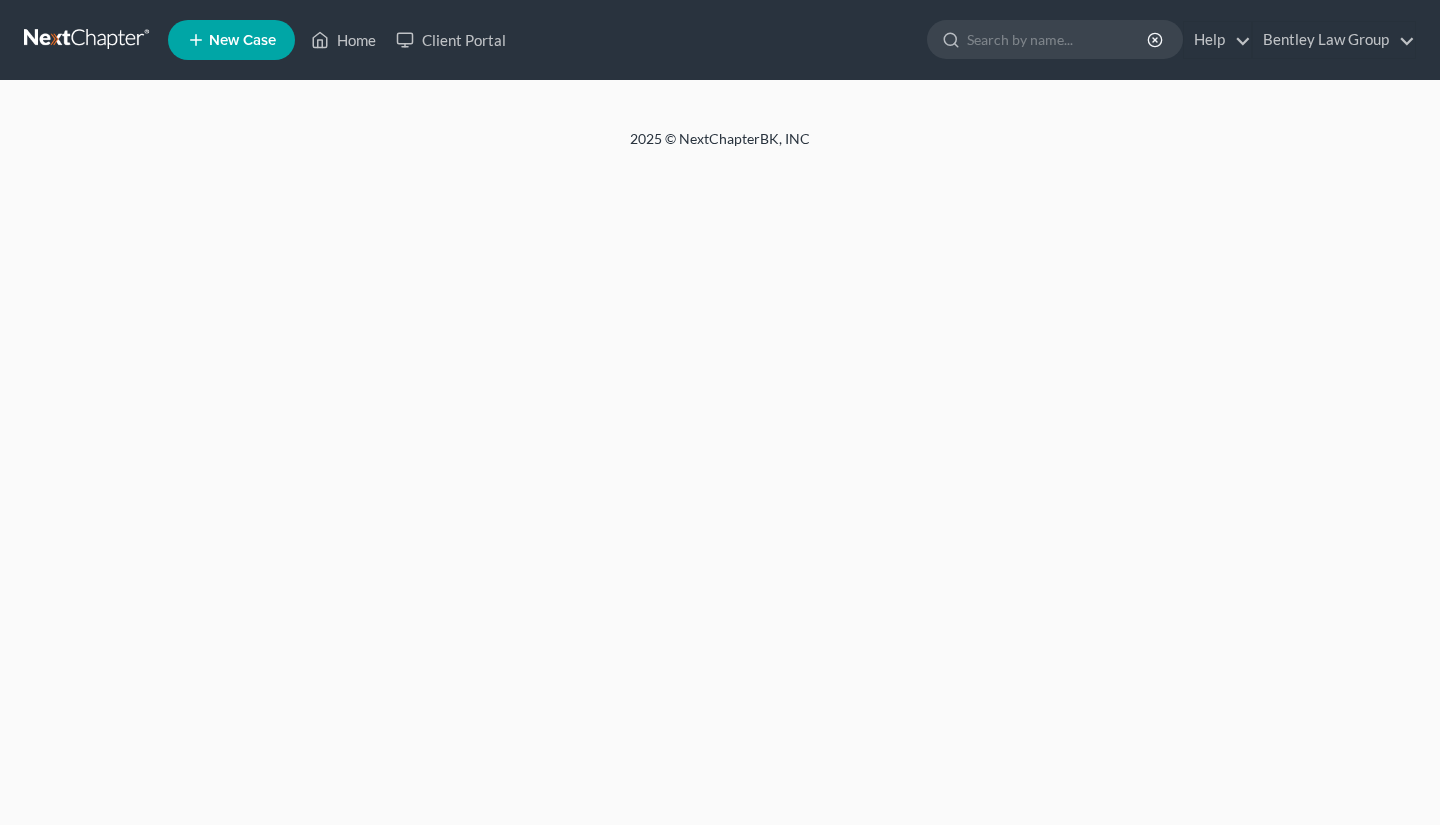 select on "1" 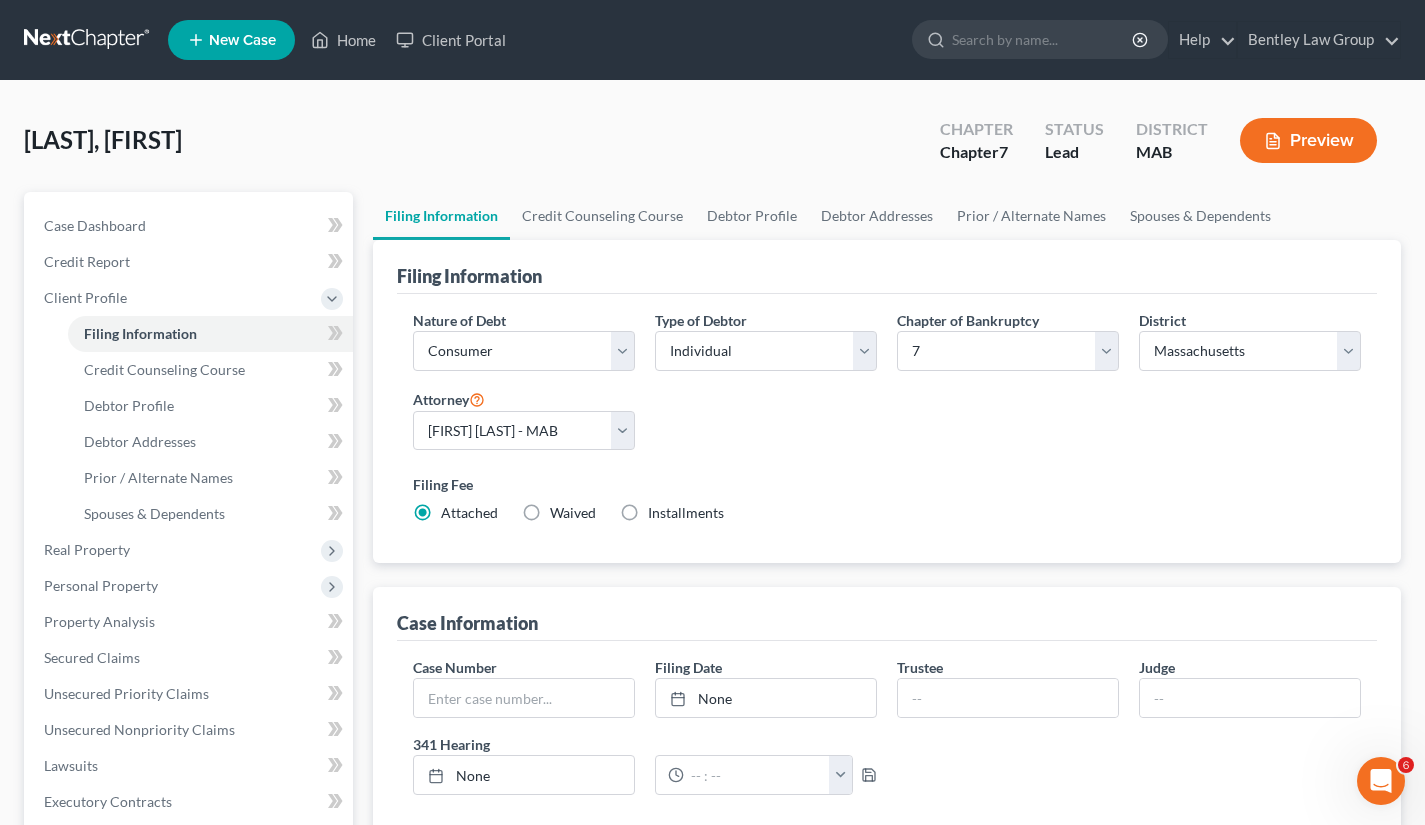 scroll, scrollTop: 0, scrollLeft: 0, axis: both 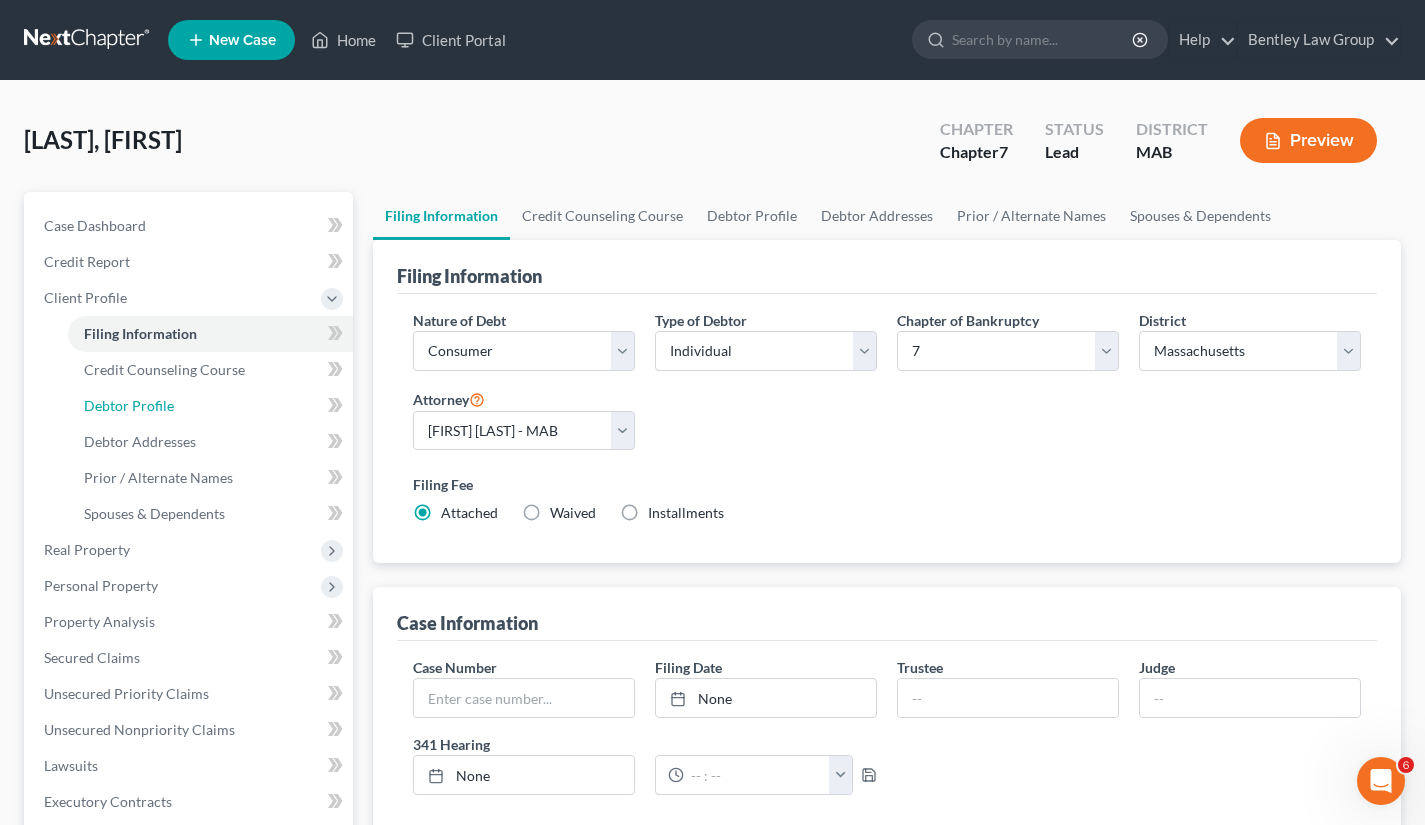 click on "Debtor Profile" at bounding box center [210, 406] 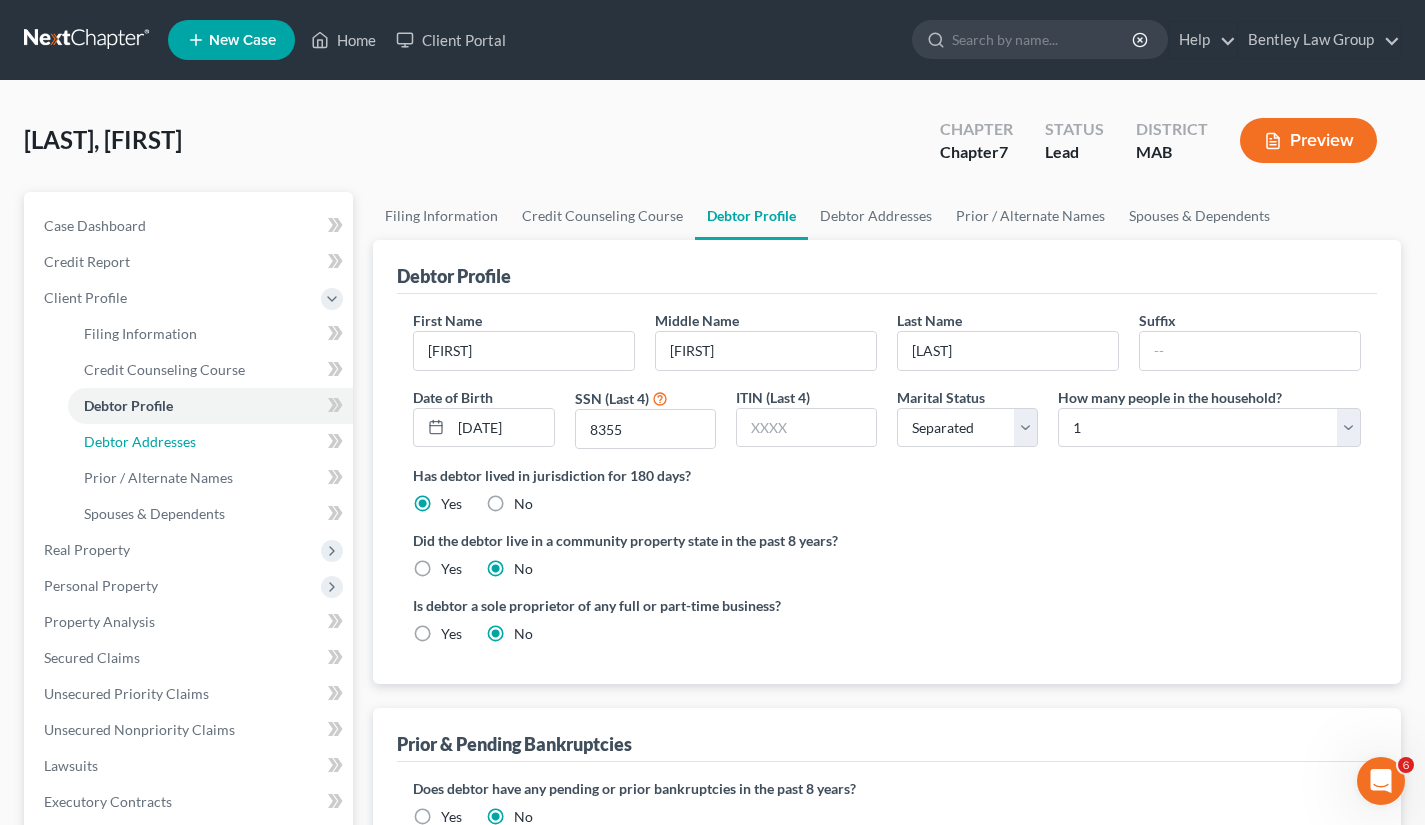 click on "Debtor Addresses" at bounding box center [210, 442] 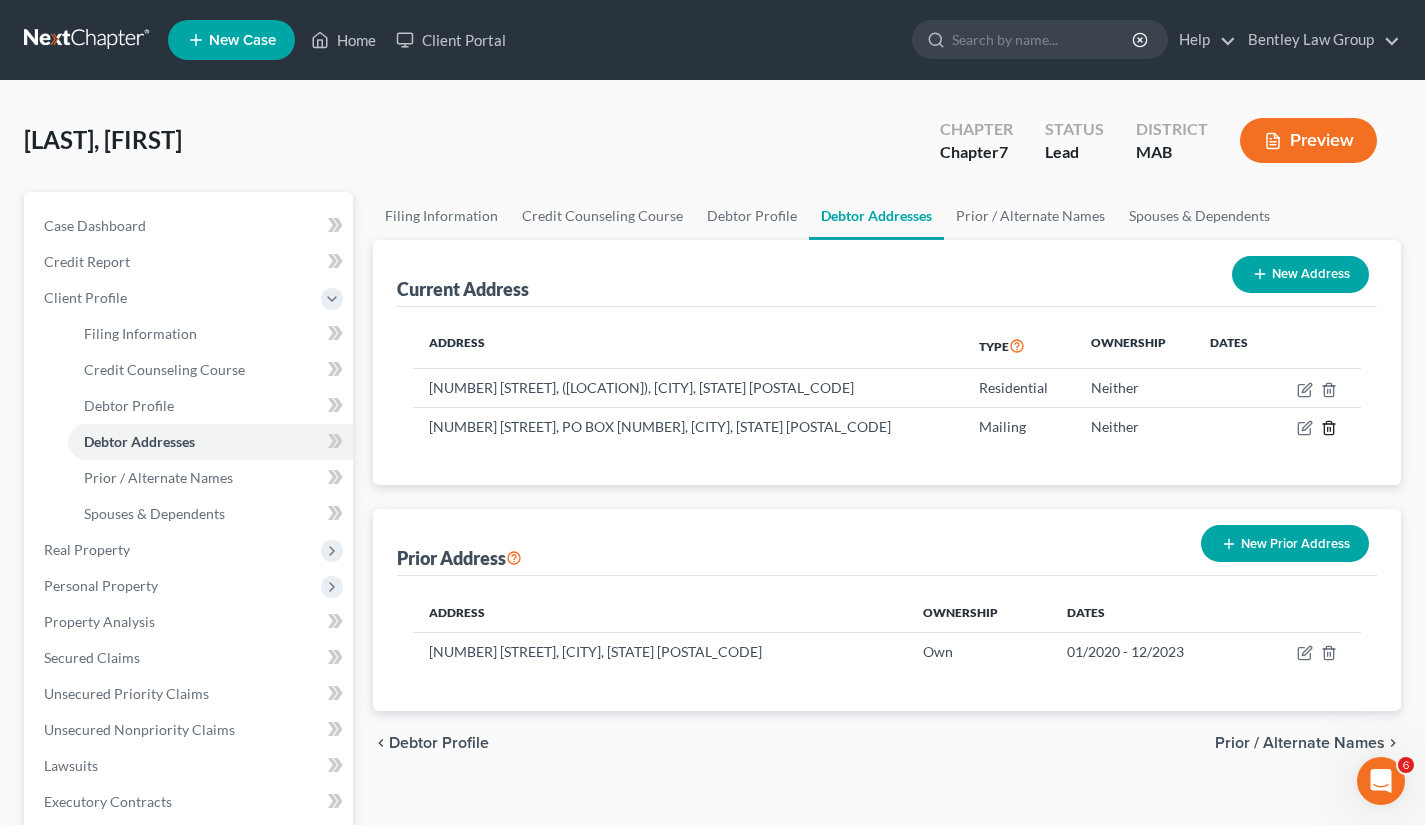click 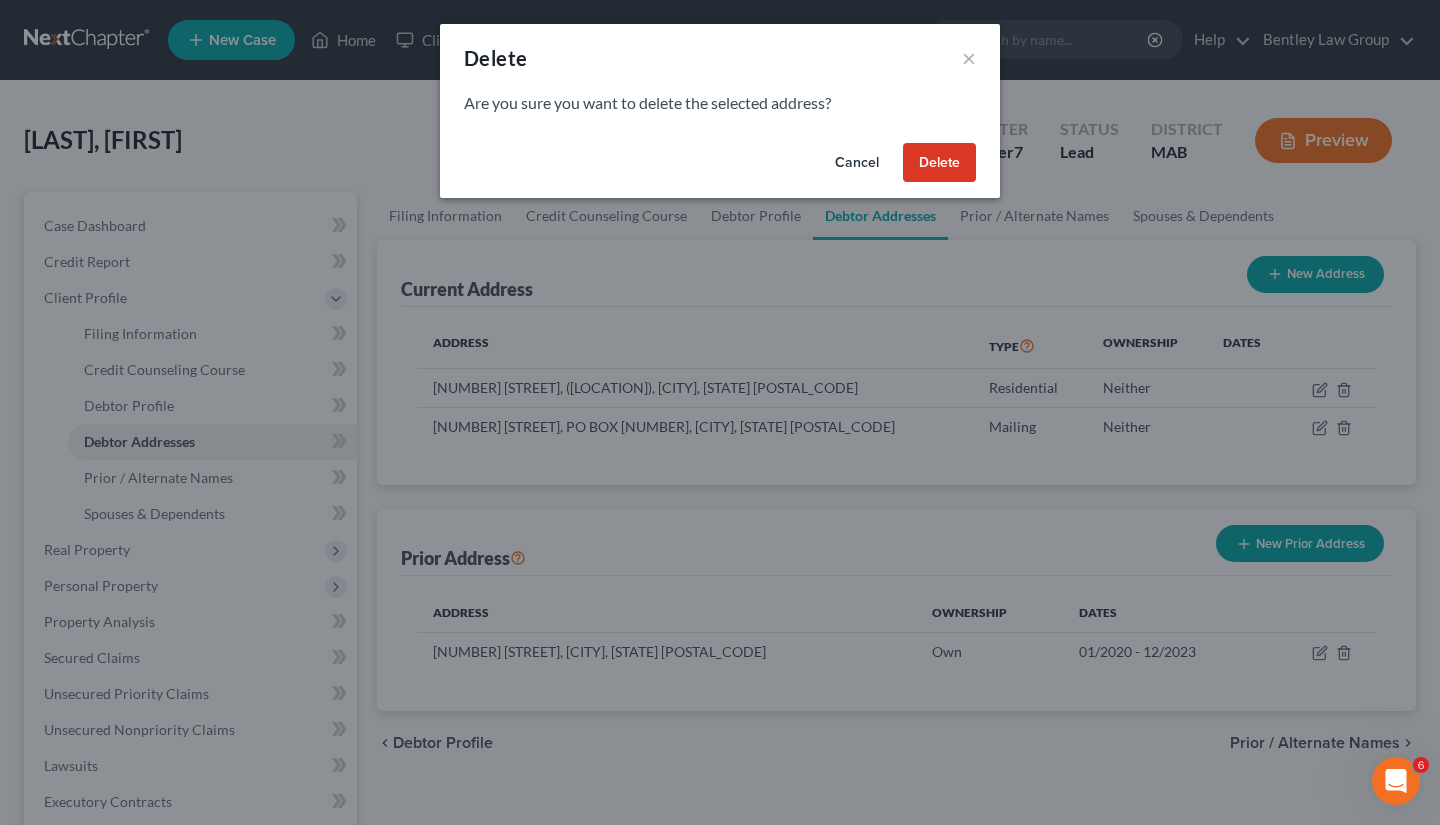 click on "Delete" at bounding box center (939, 163) 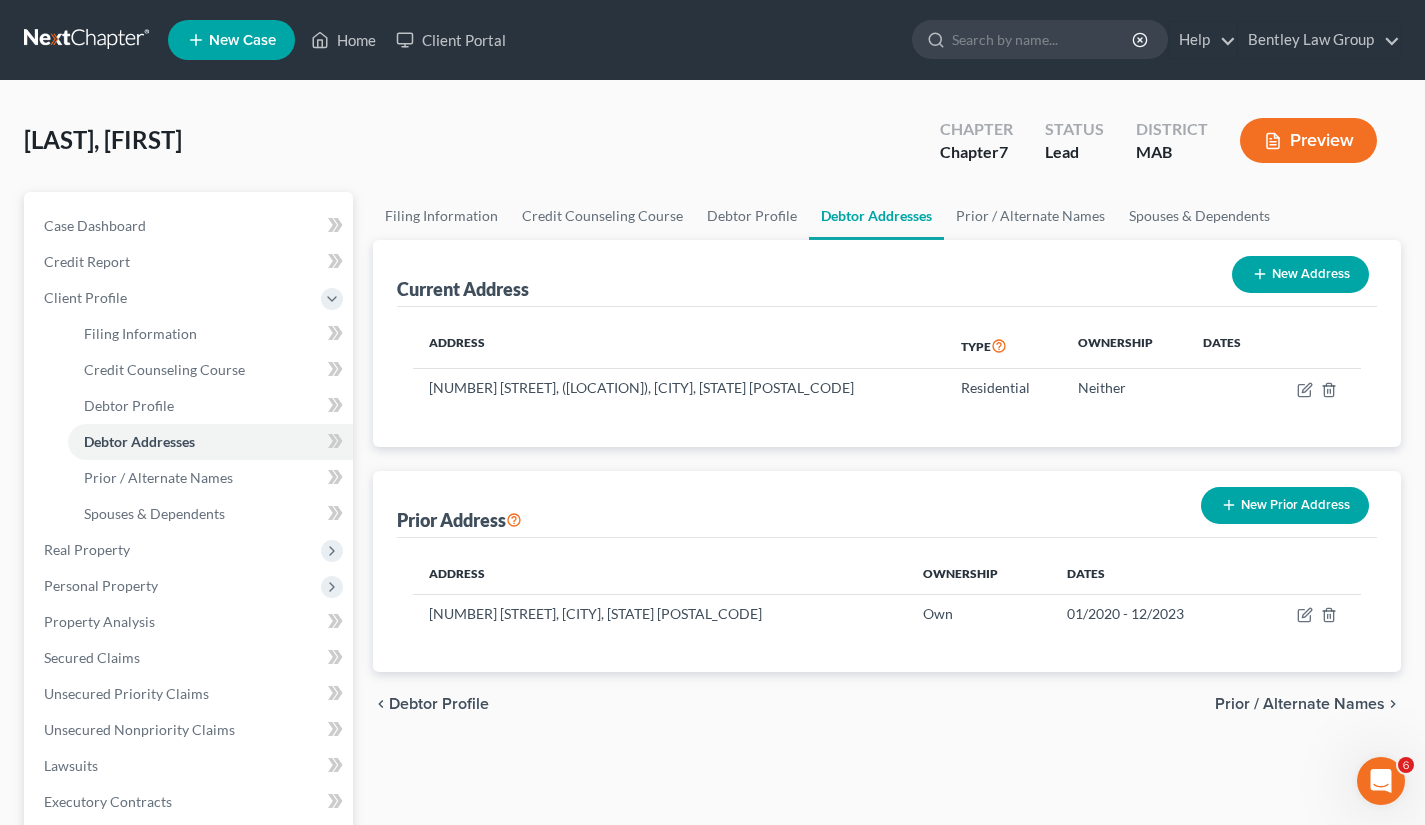 click on "Preview" at bounding box center [1308, 140] 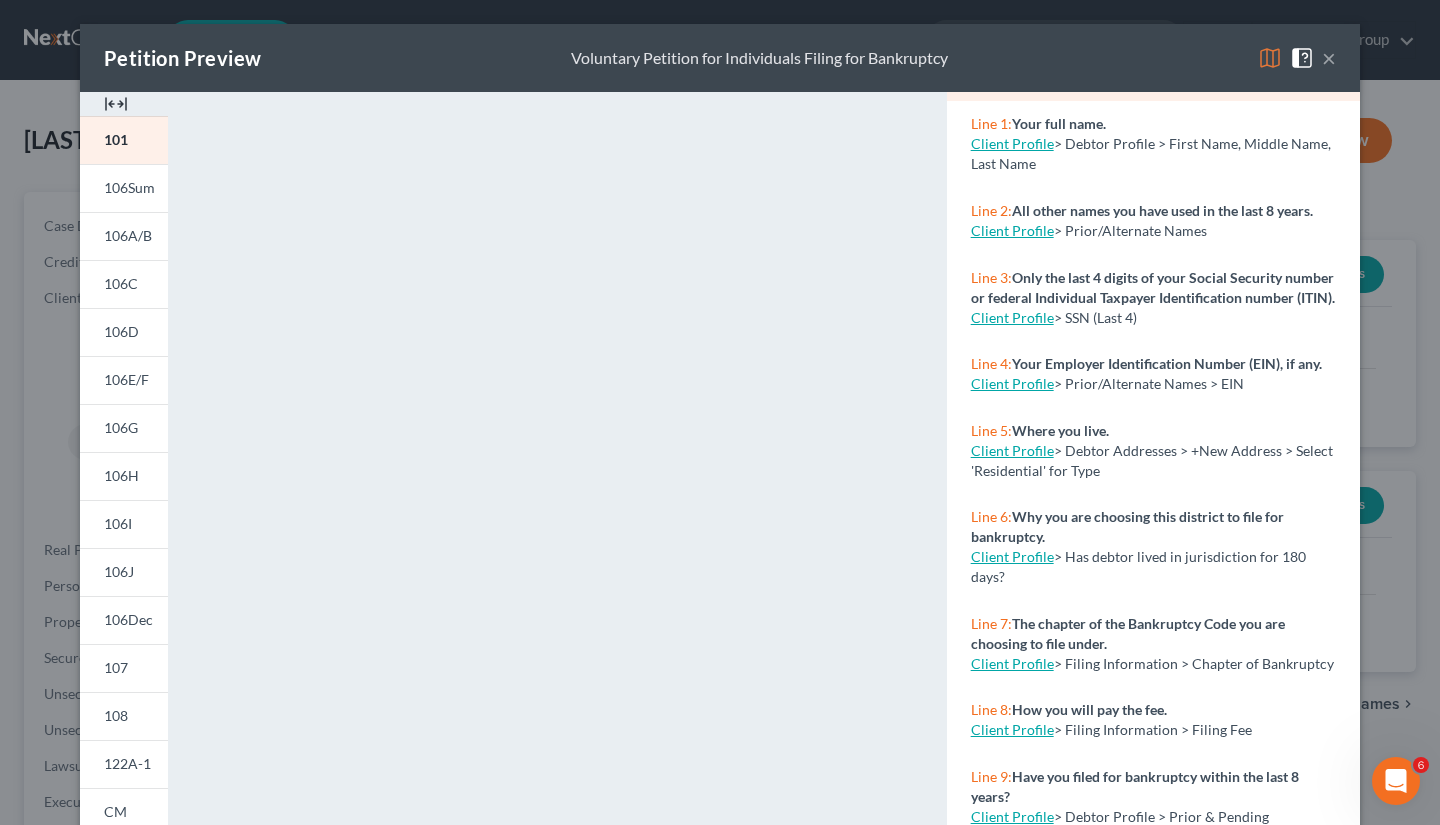 scroll, scrollTop: 174, scrollLeft: 0, axis: vertical 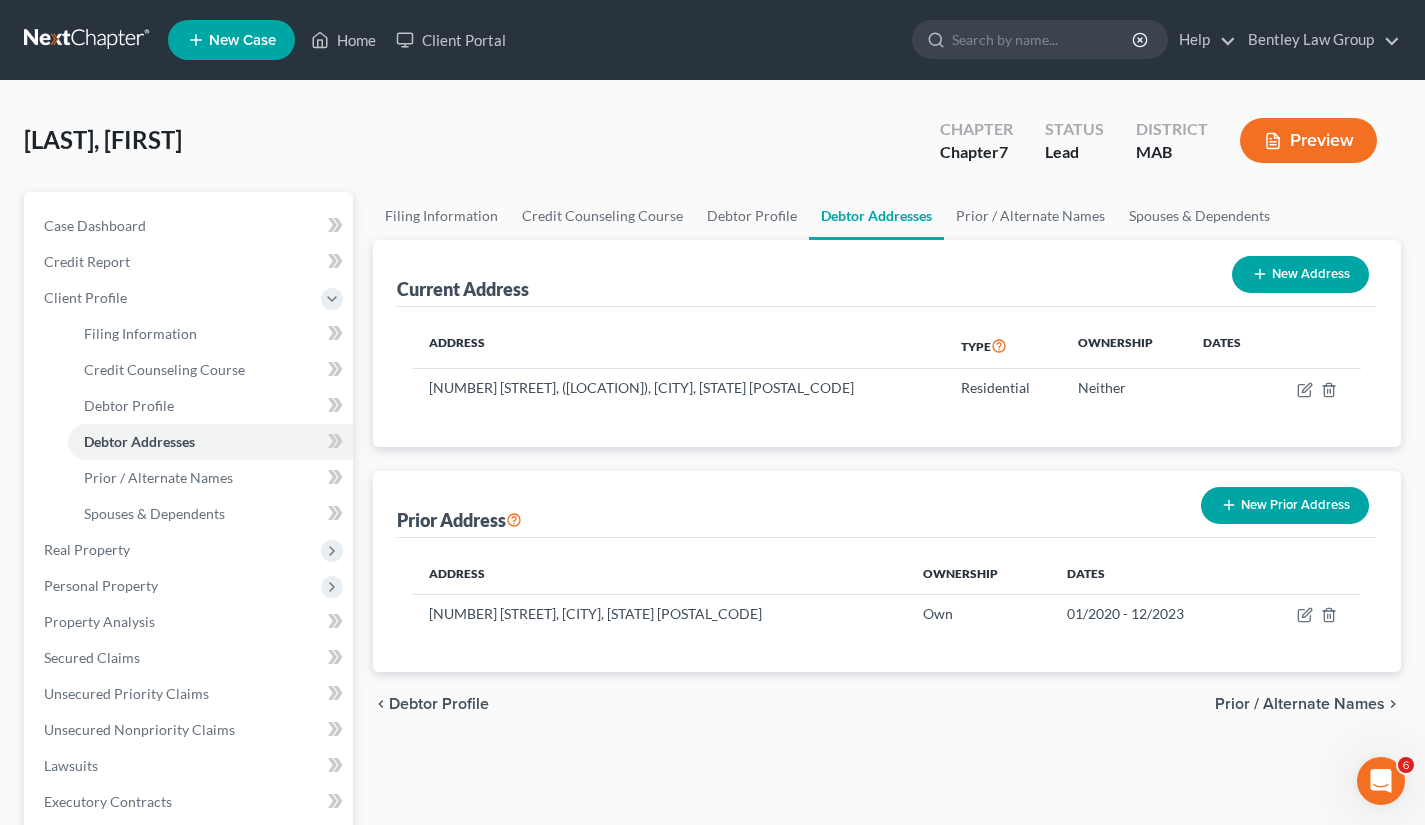 drag, startPoint x: 1428, startPoint y: 515, endPoint x: 1414, endPoint y: 603, distance: 89.106674 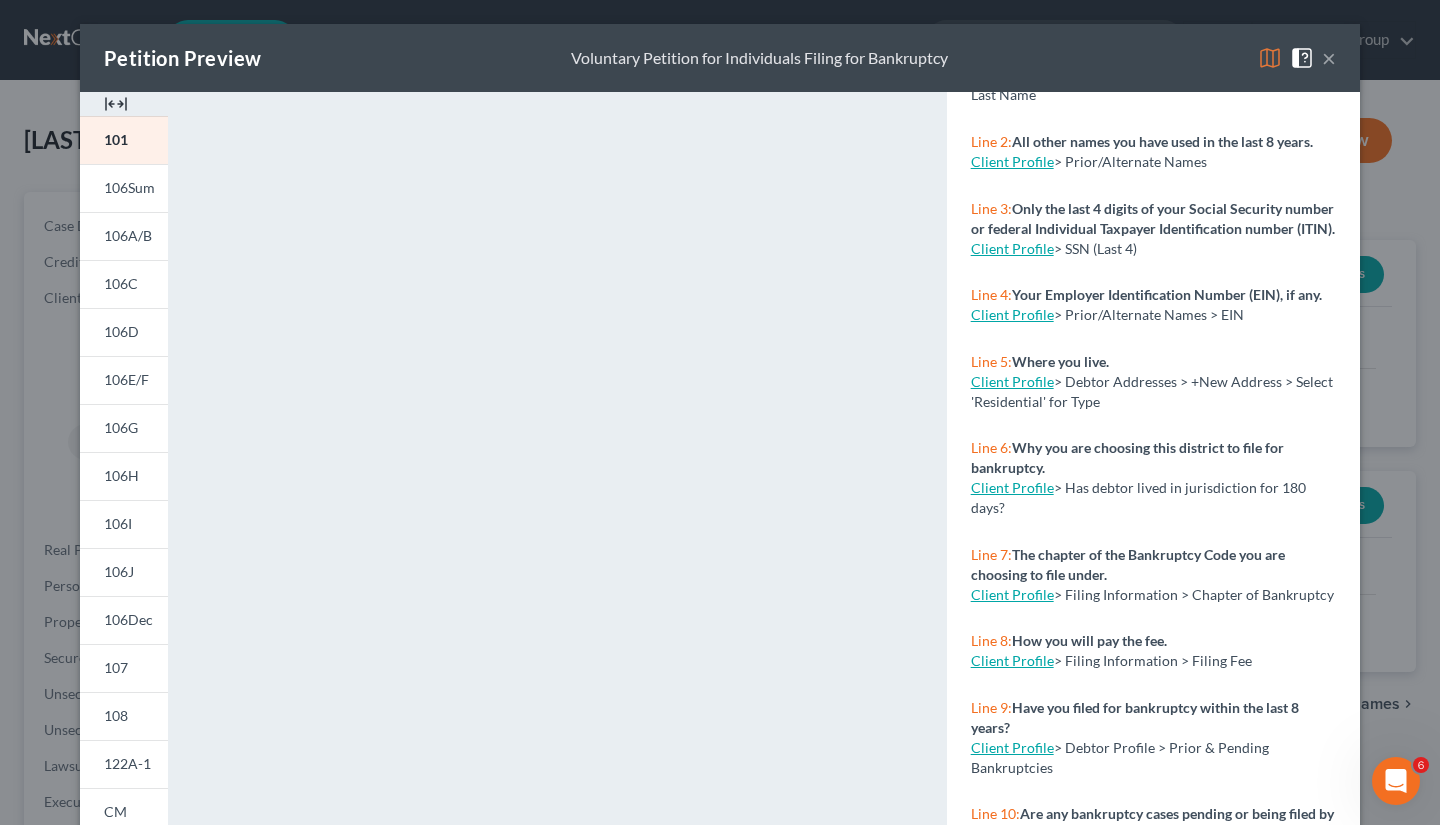scroll, scrollTop: 228, scrollLeft: 0, axis: vertical 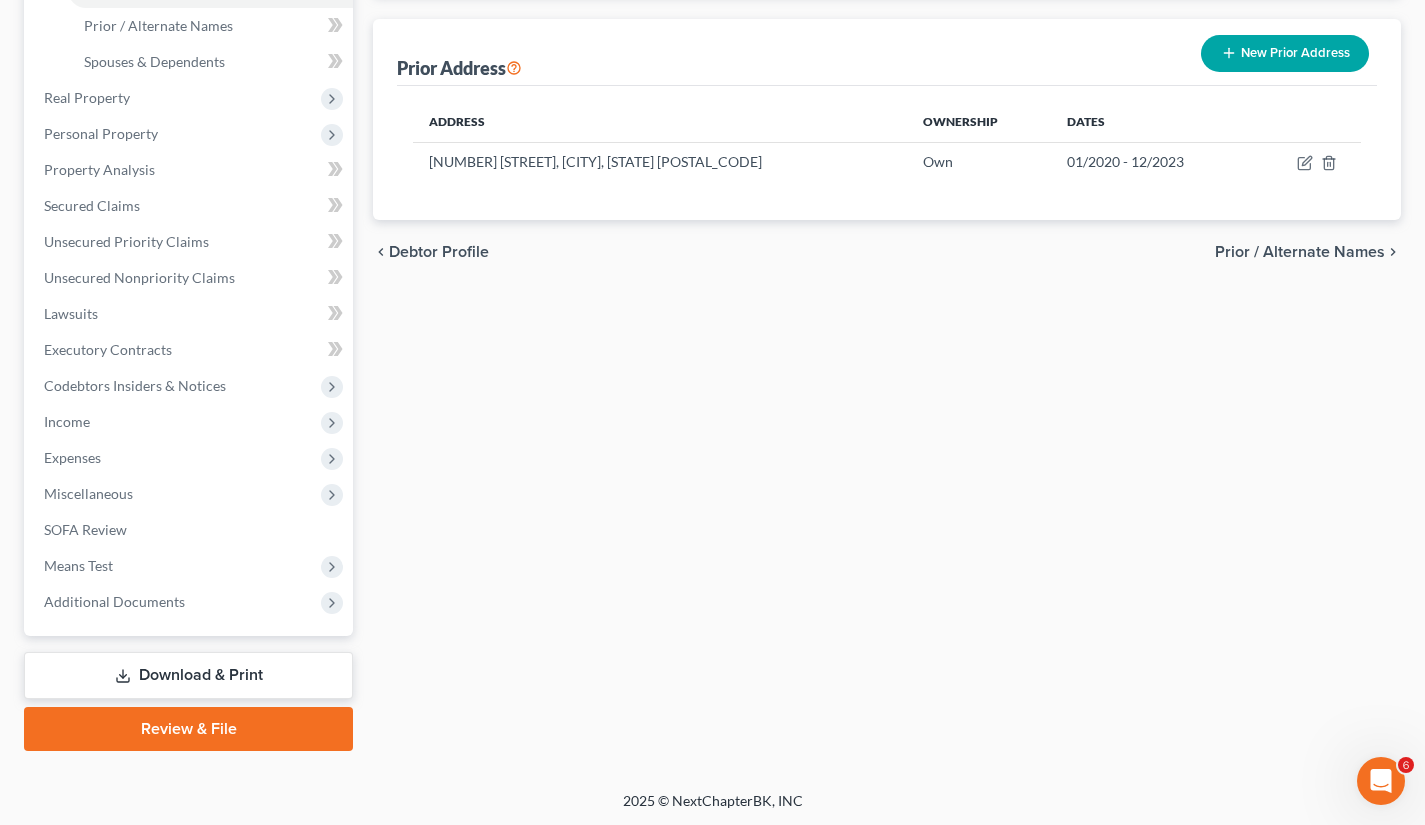 click on "Filing Information
Credit Counseling Course
Debtor Profile
Debtor Addresses
Prior / Alternate Names
Spouses & Dependents
Current Address New Address
Address Type  Ownership Dates [NUMBER] [STREET], ([LOCATION]), [CITY], [STATE] [POSTAL_CODE] Residential Neither
Prior Address  New Prior Address Address Ownership Dates [NUMBER] [STREET], [CITY], [STATE] [POSTAL_CODE] Own [DATE] - [DATE]
chevron_left
Debtor Profile
Prior / Alternate Names
chevron_right" at bounding box center [887, 245] 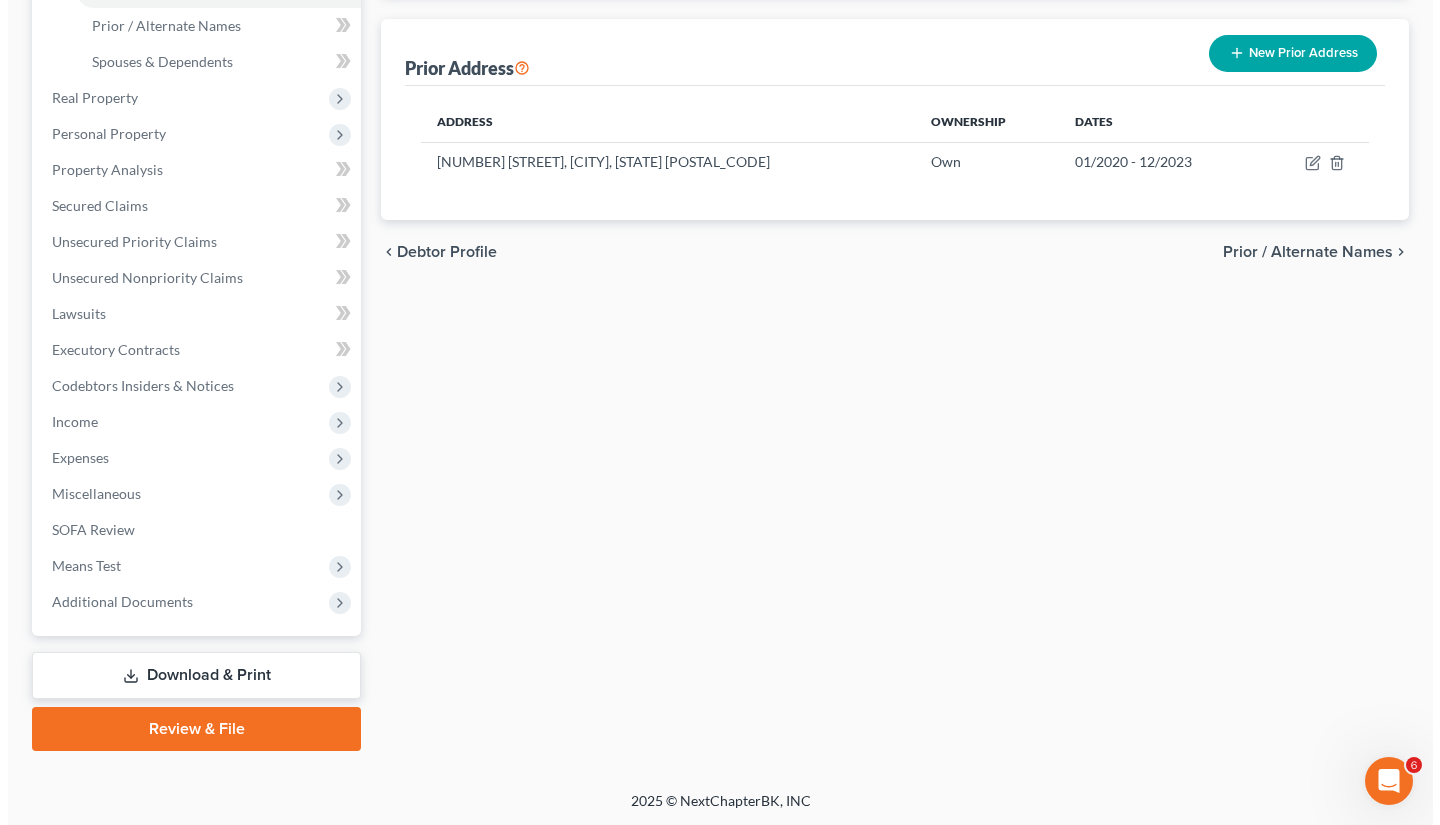 scroll, scrollTop: 0, scrollLeft: 0, axis: both 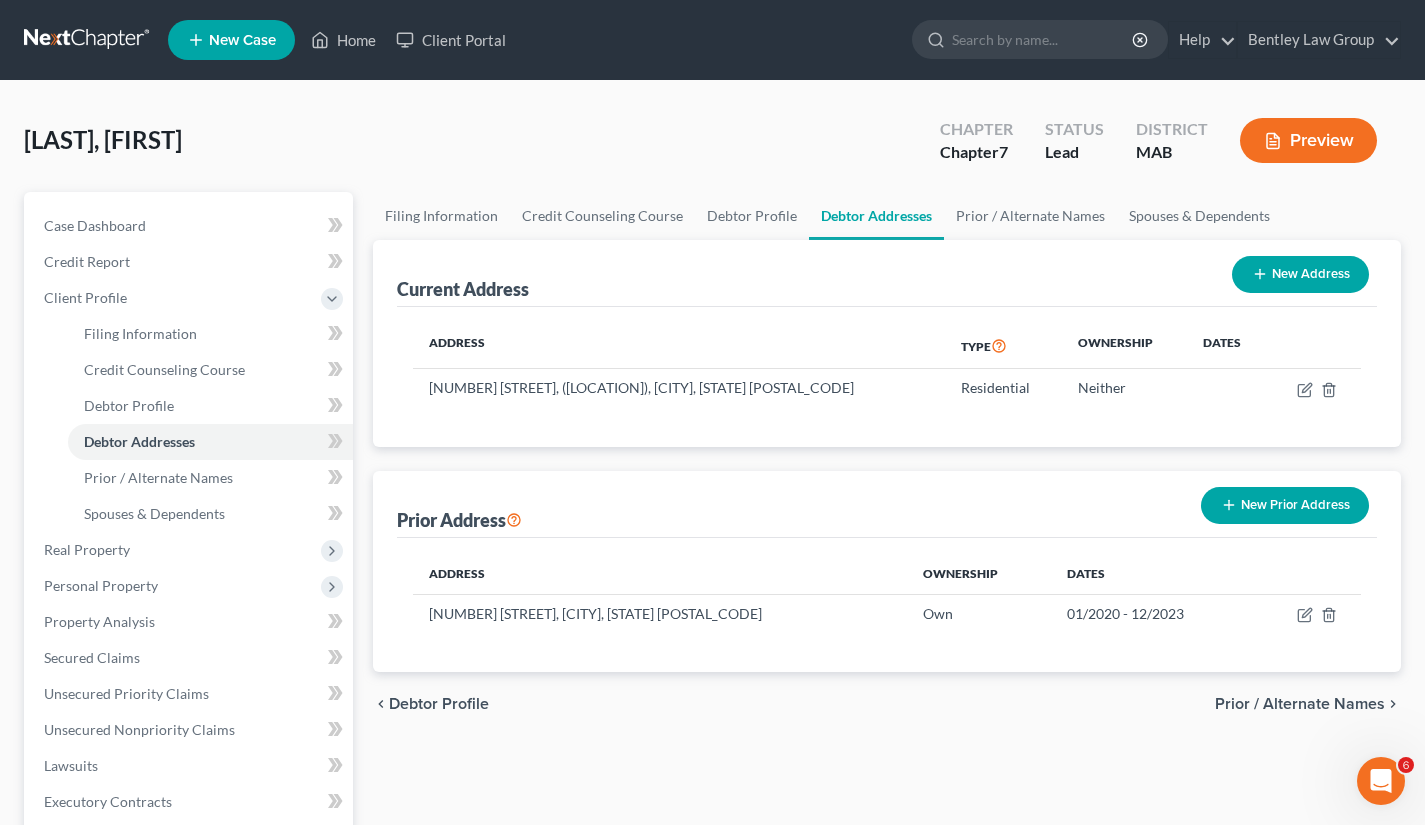 click on "Preview" at bounding box center (1308, 140) 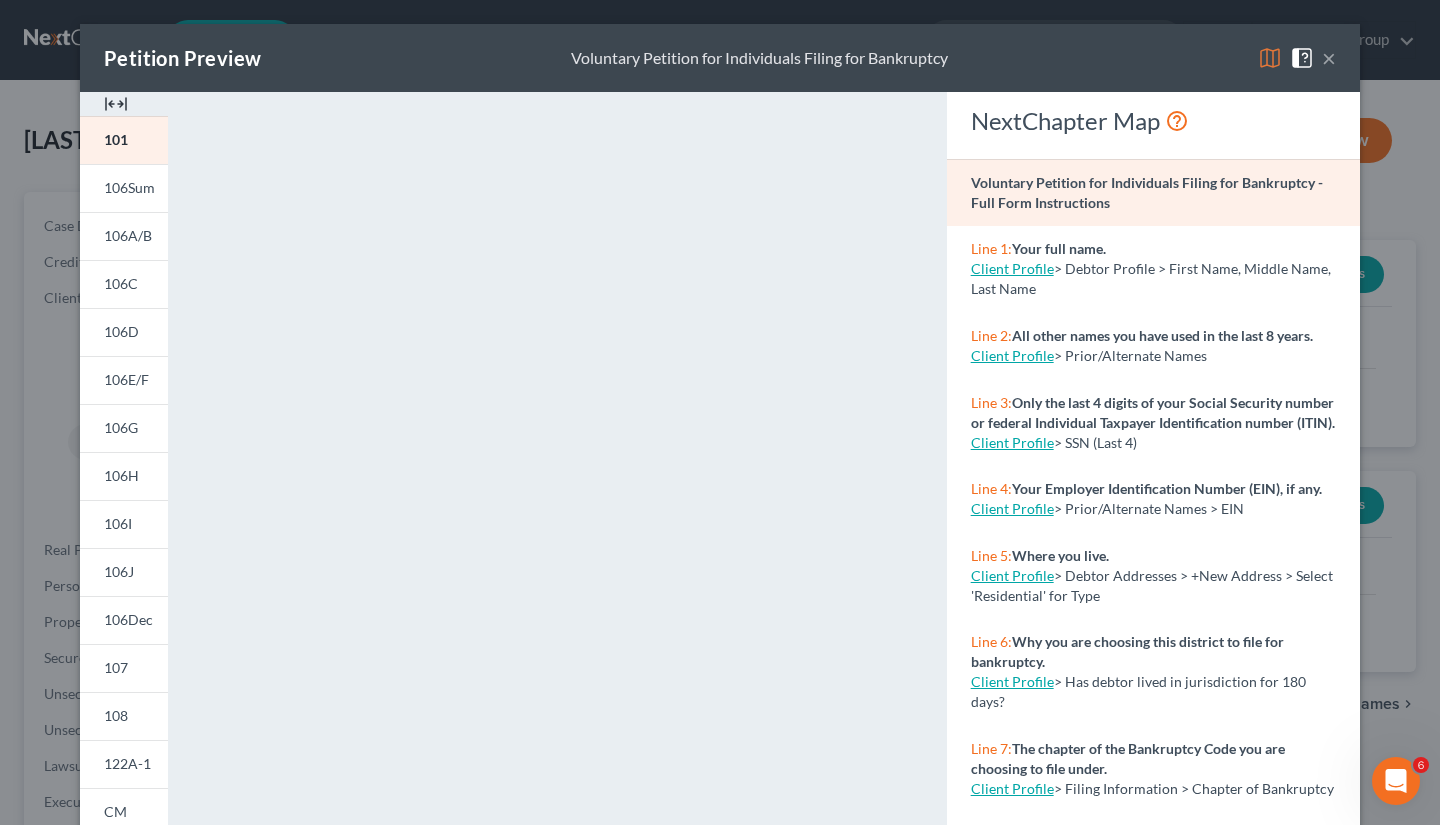 scroll, scrollTop: 868, scrollLeft: 0, axis: vertical 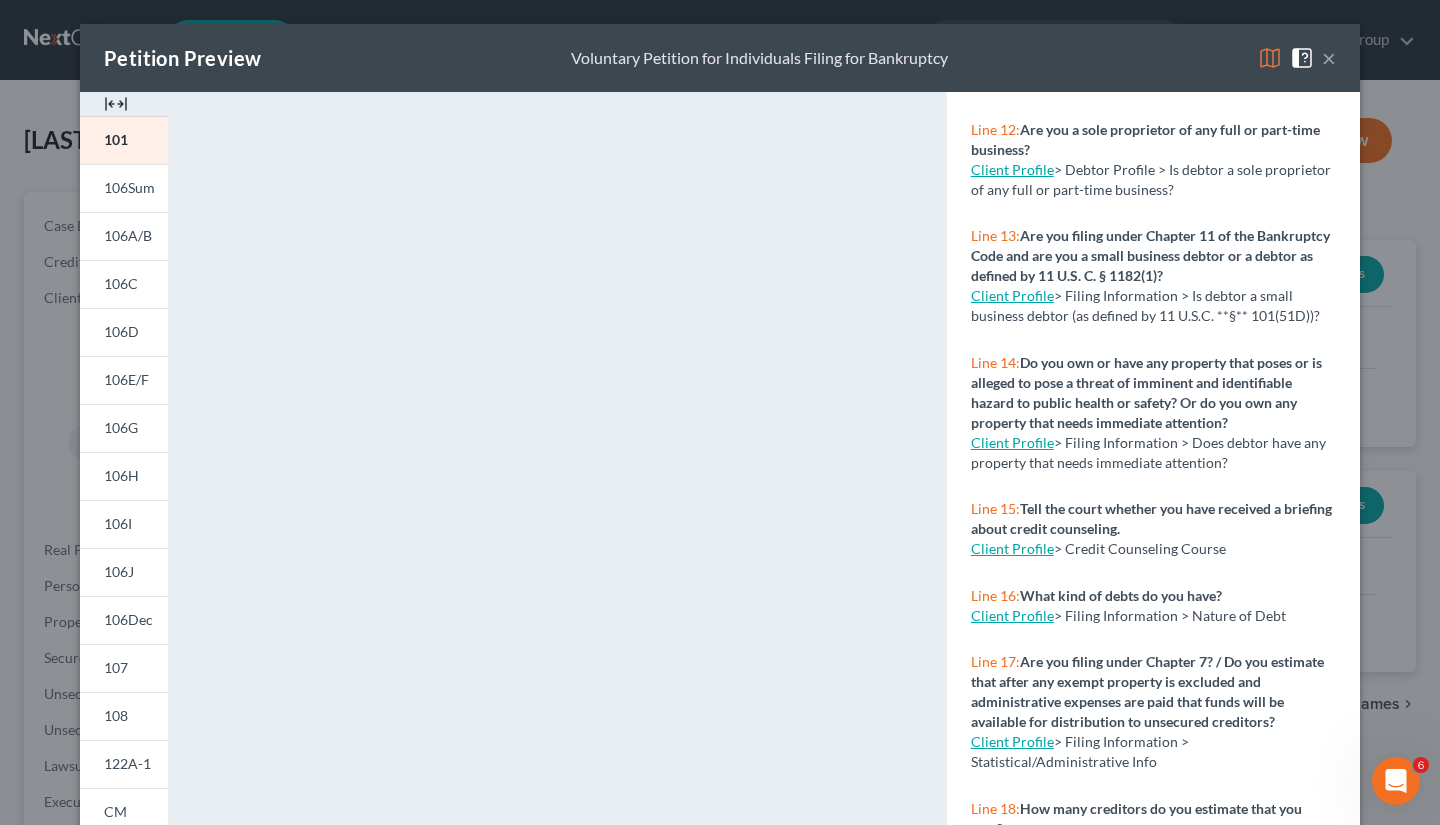 click on "×" at bounding box center [1329, 58] 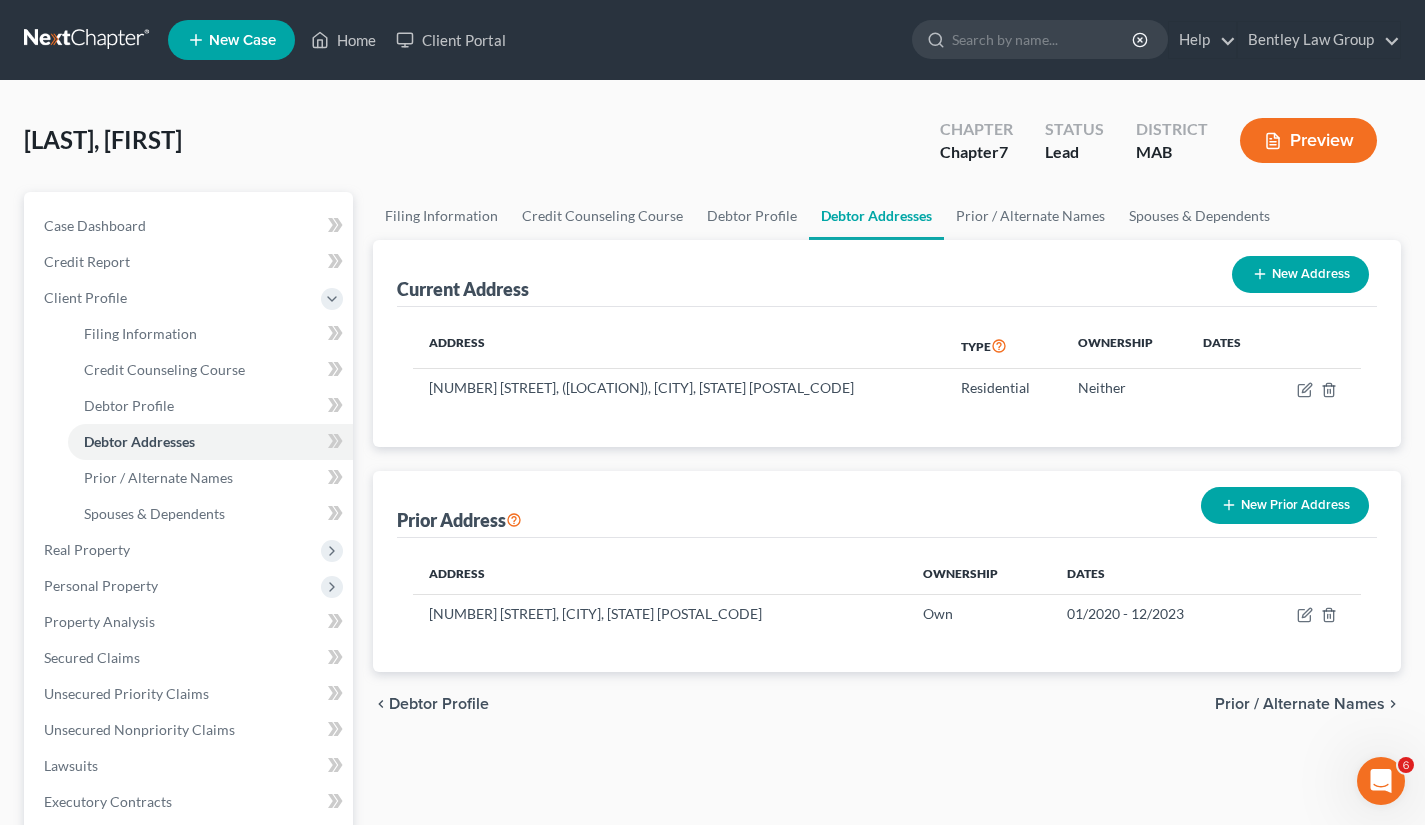 scroll, scrollTop: 452, scrollLeft: 0, axis: vertical 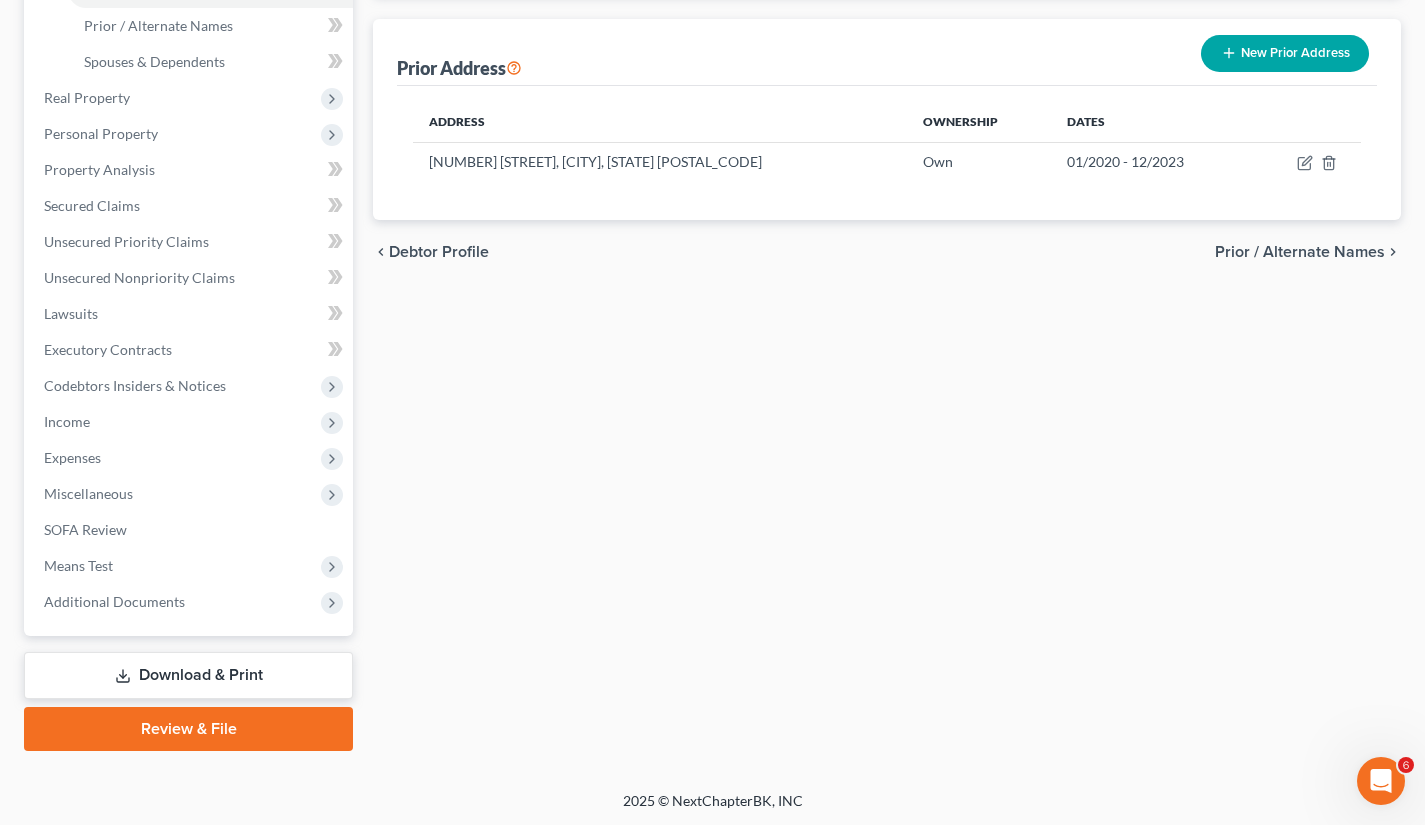 click on "Codebtors Insiders & Notices" at bounding box center [135, 385] 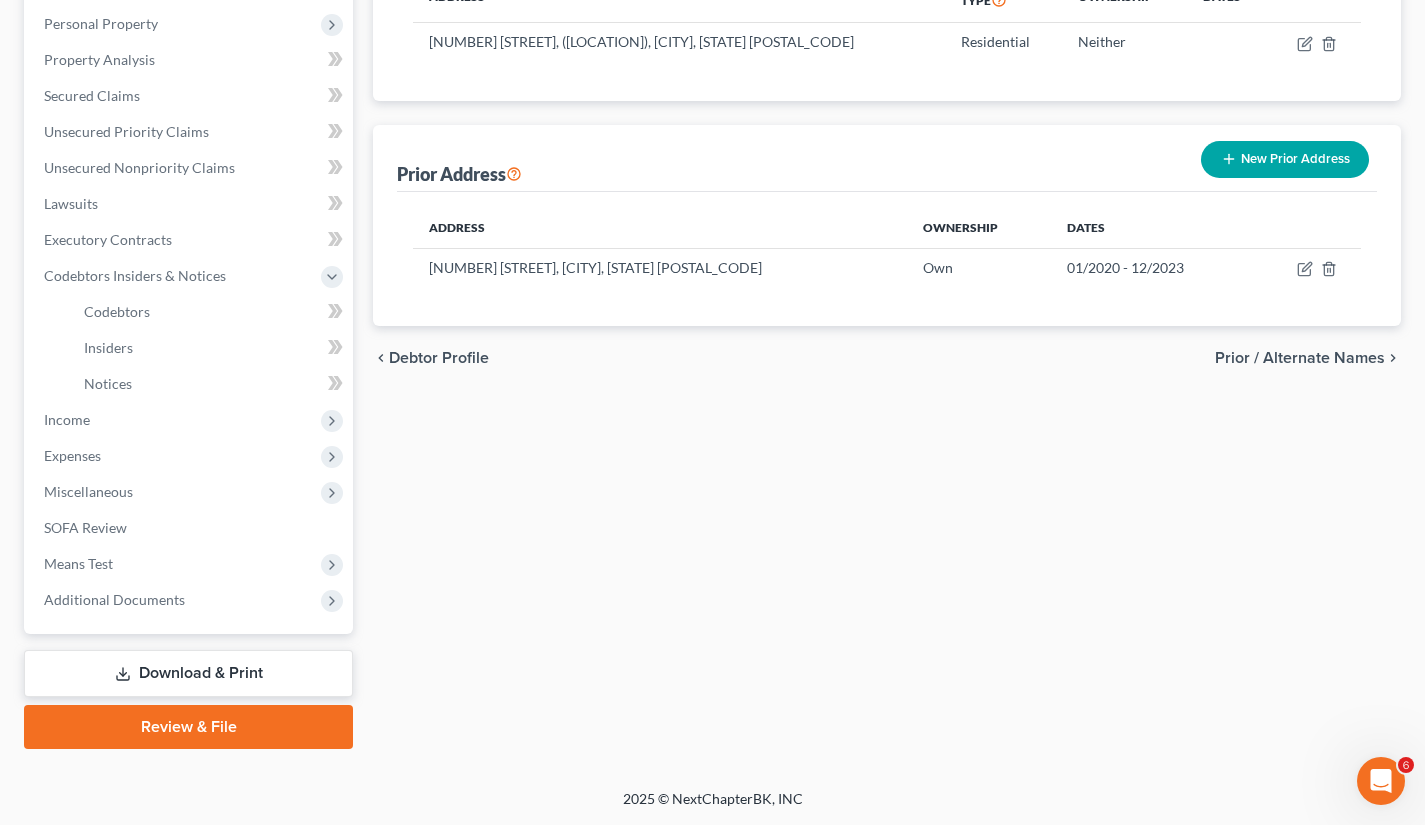 scroll, scrollTop: 344, scrollLeft: 0, axis: vertical 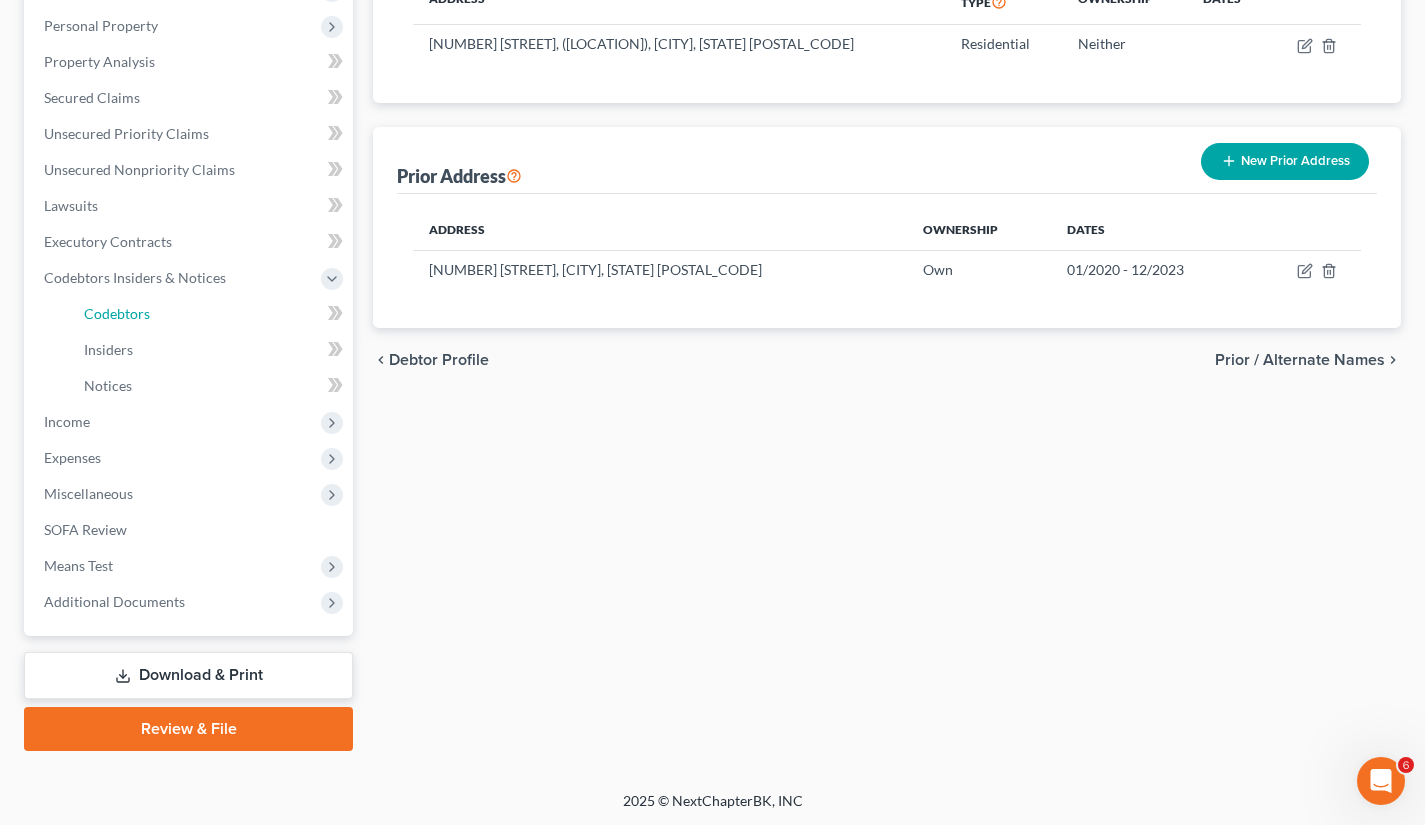 click on "Codebtors" at bounding box center [210, 314] 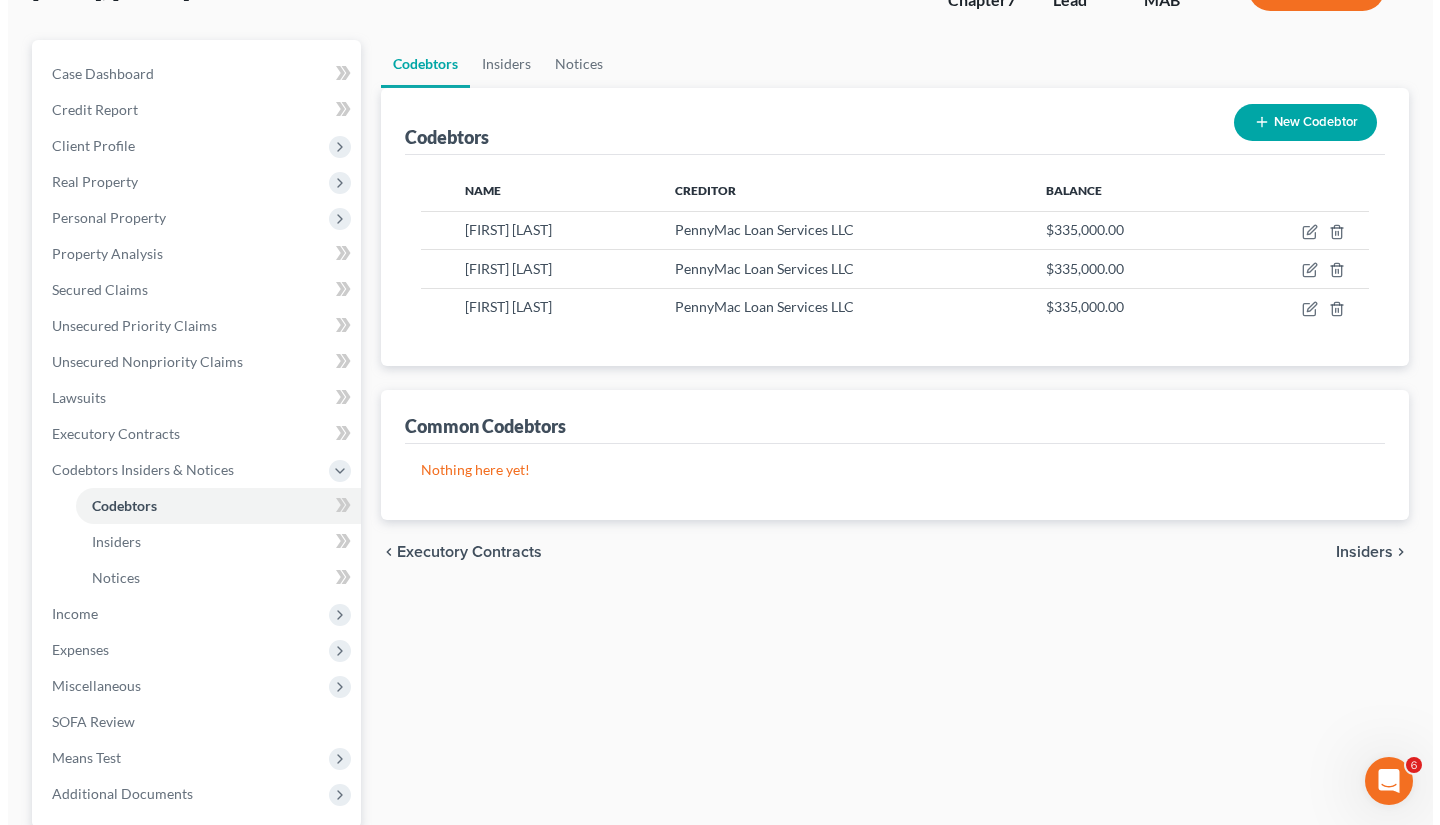 scroll, scrollTop: 0, scrollLeft: 0, axis: both 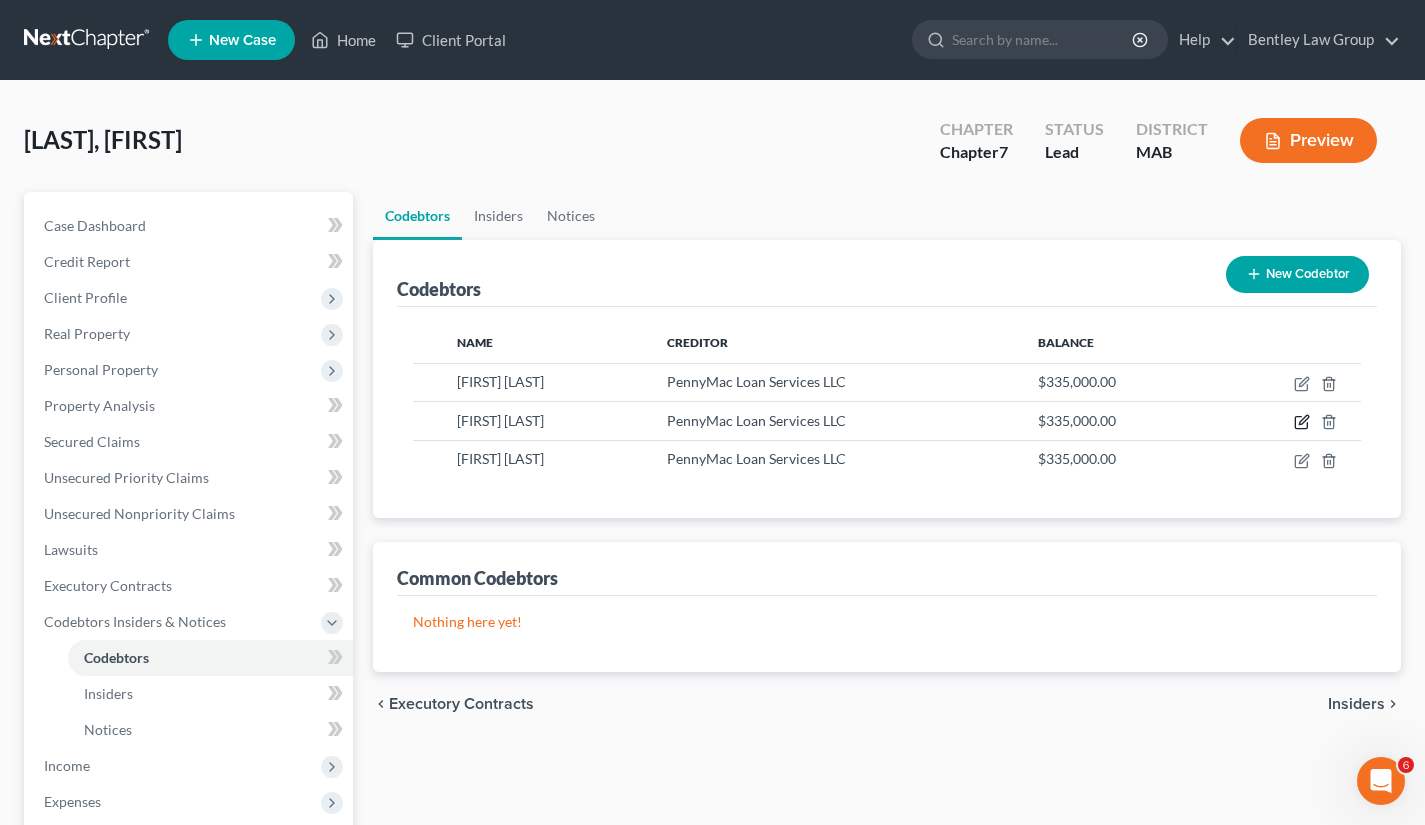 click 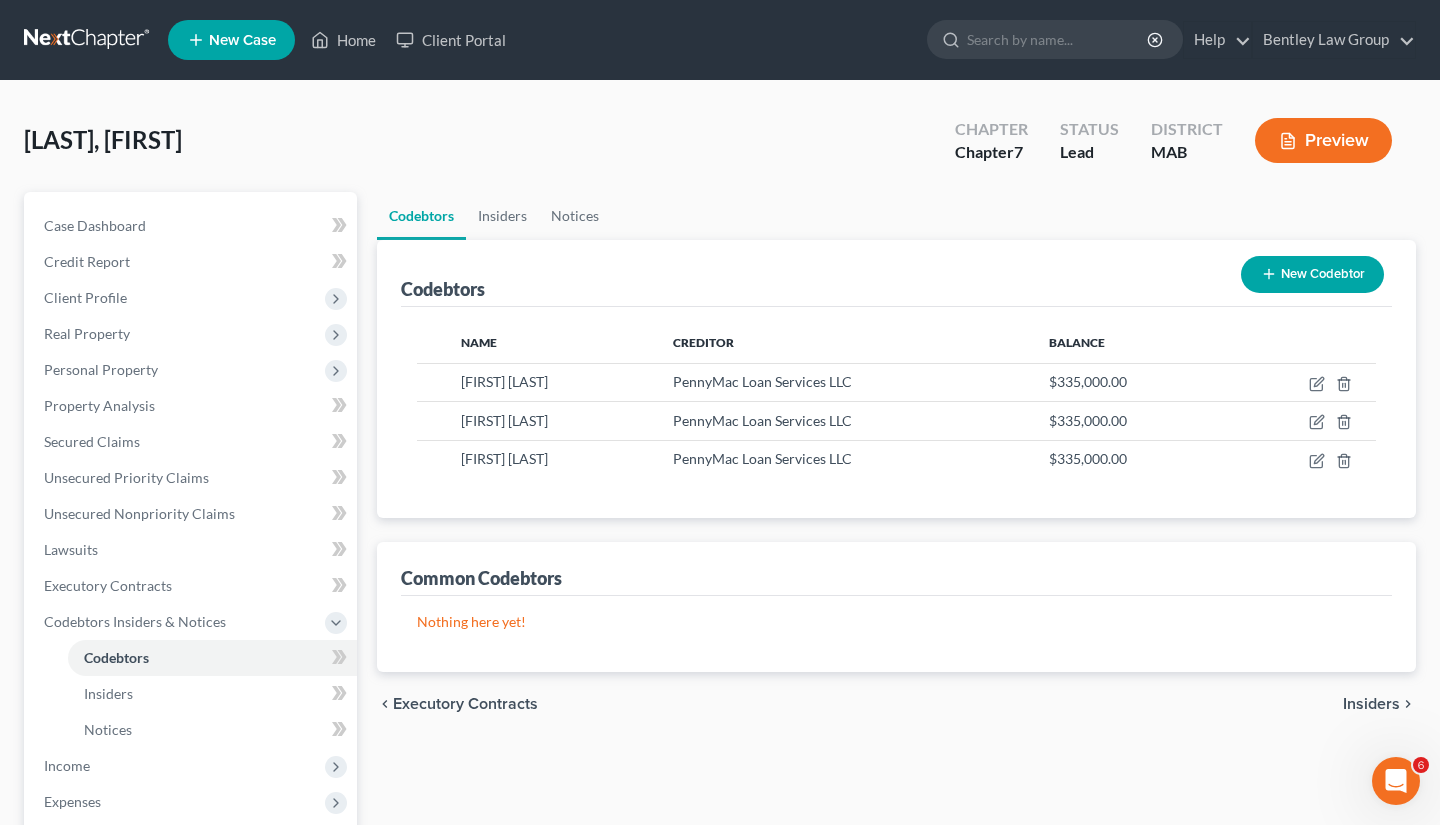 select on "6" 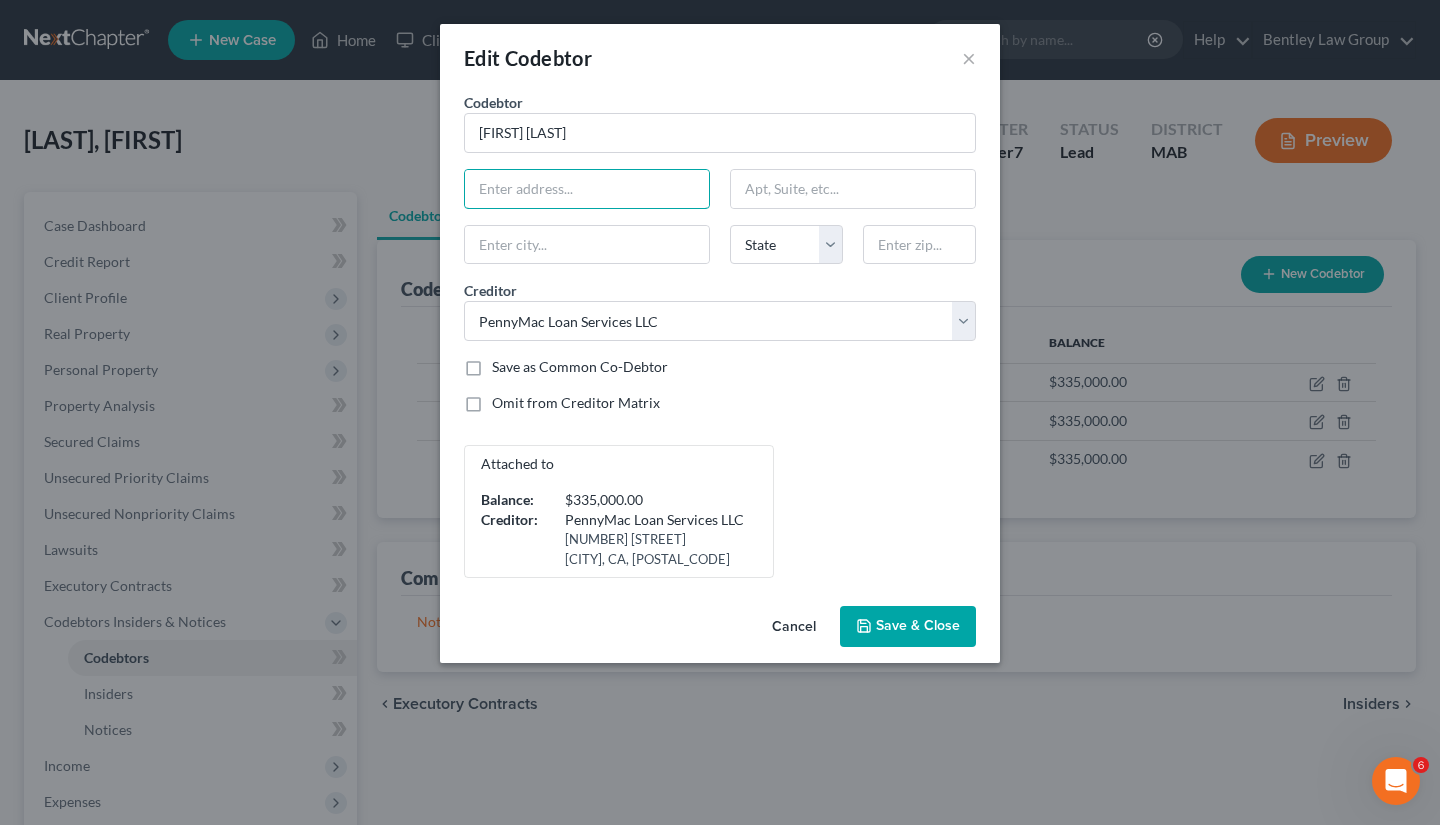 click at bounding box center [587, 189] 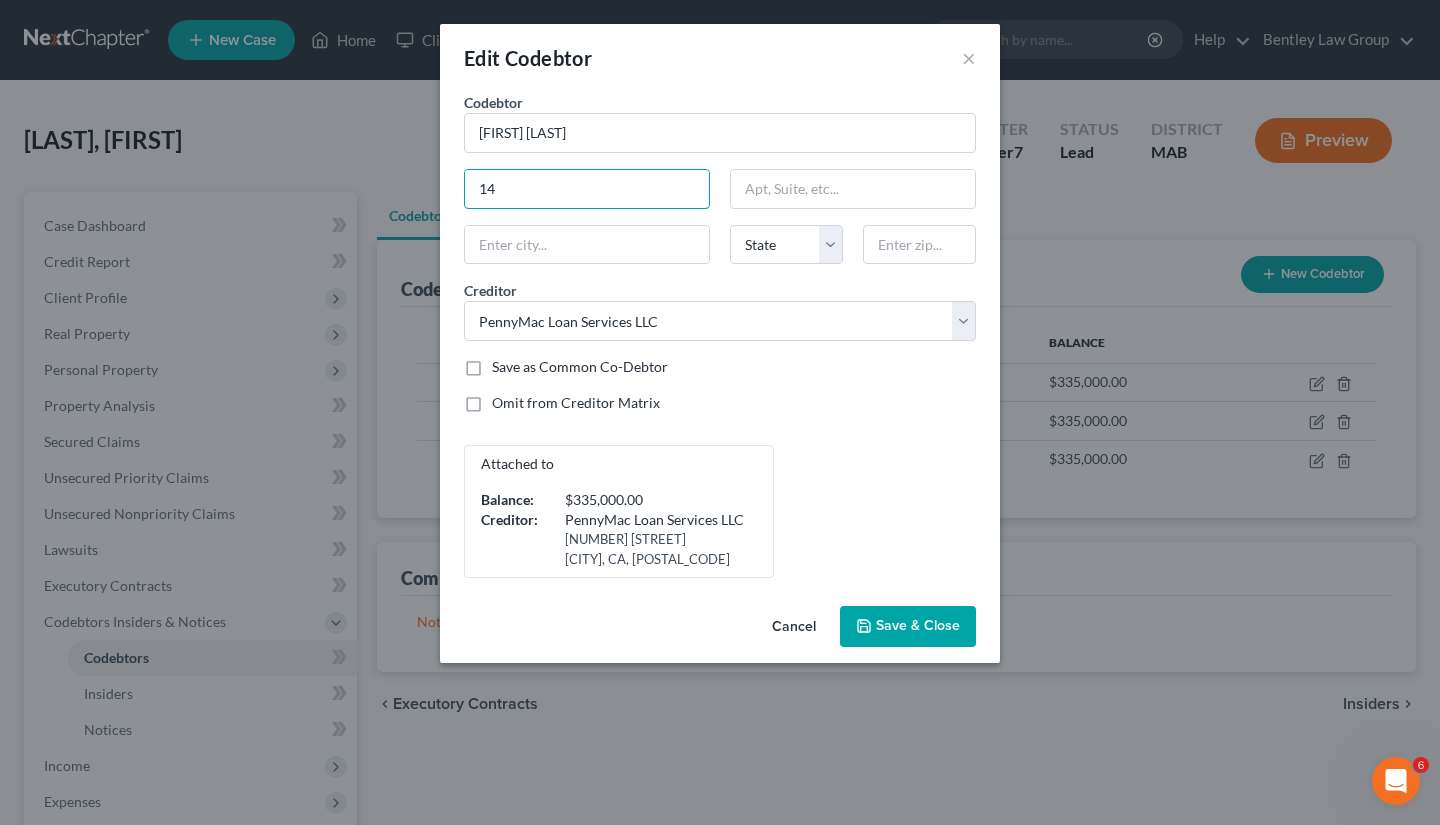 type on "[NUMBER] [STREET]" 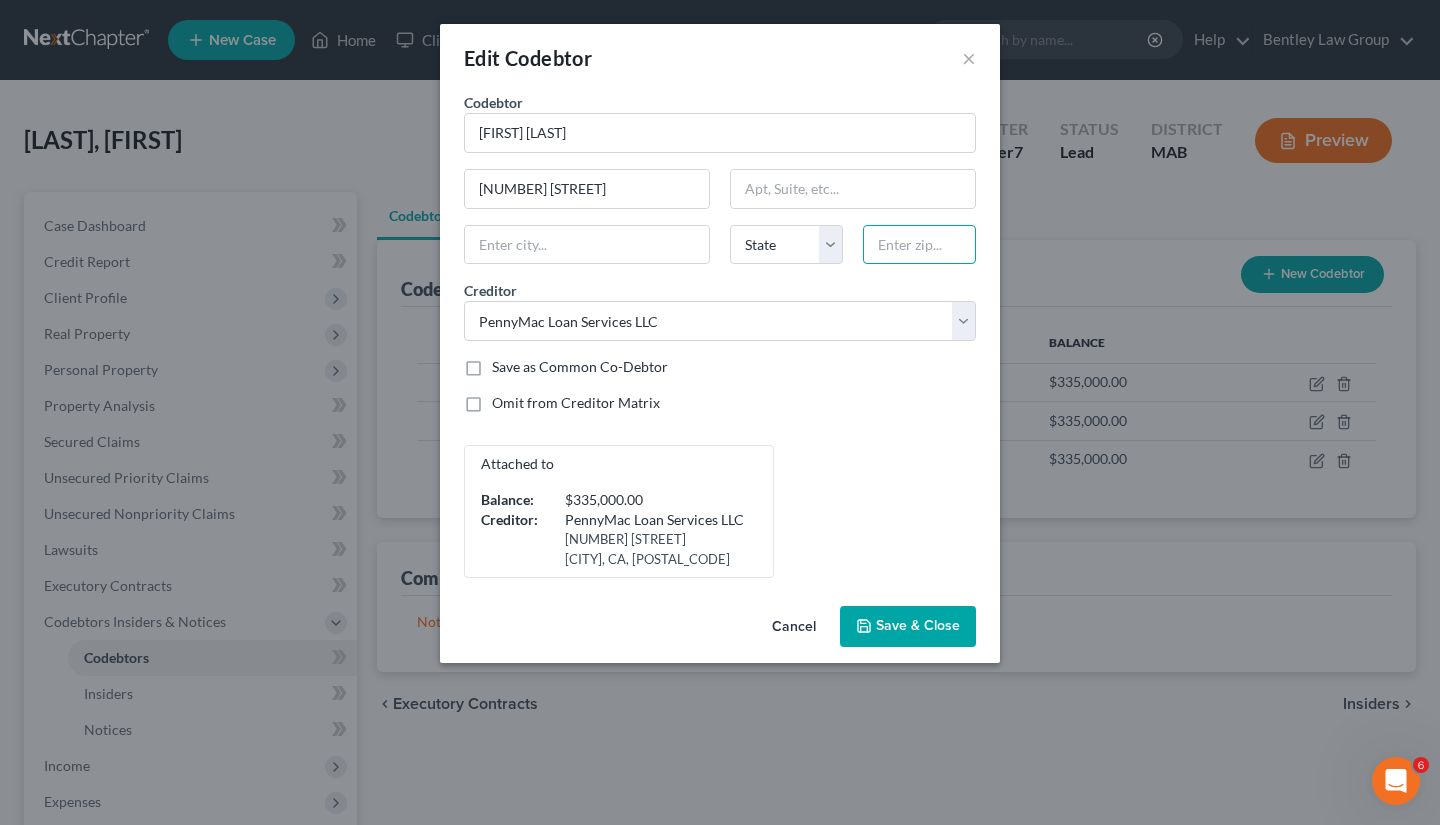 click at bounding box center [919, 245] 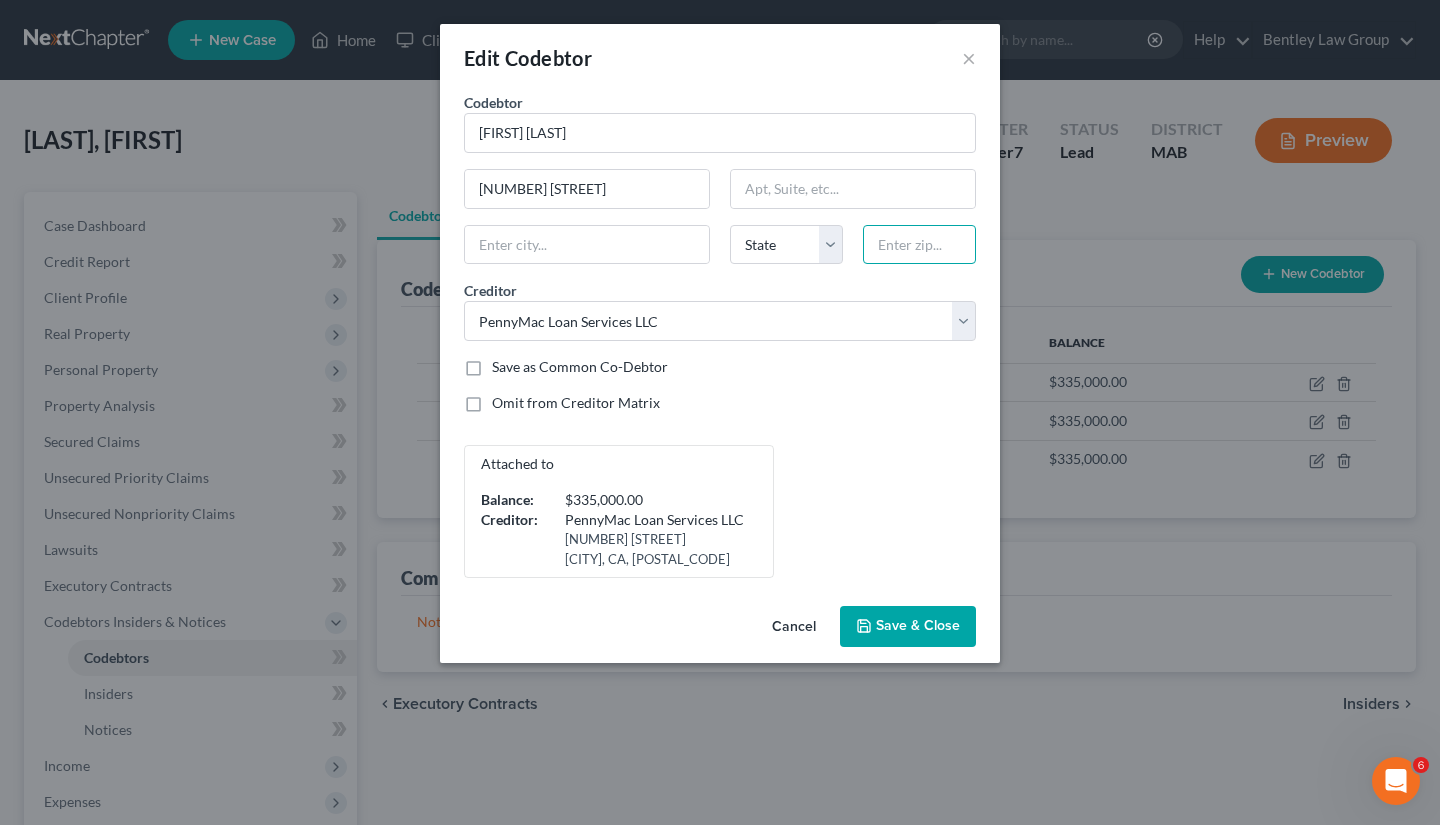 type on "01701" 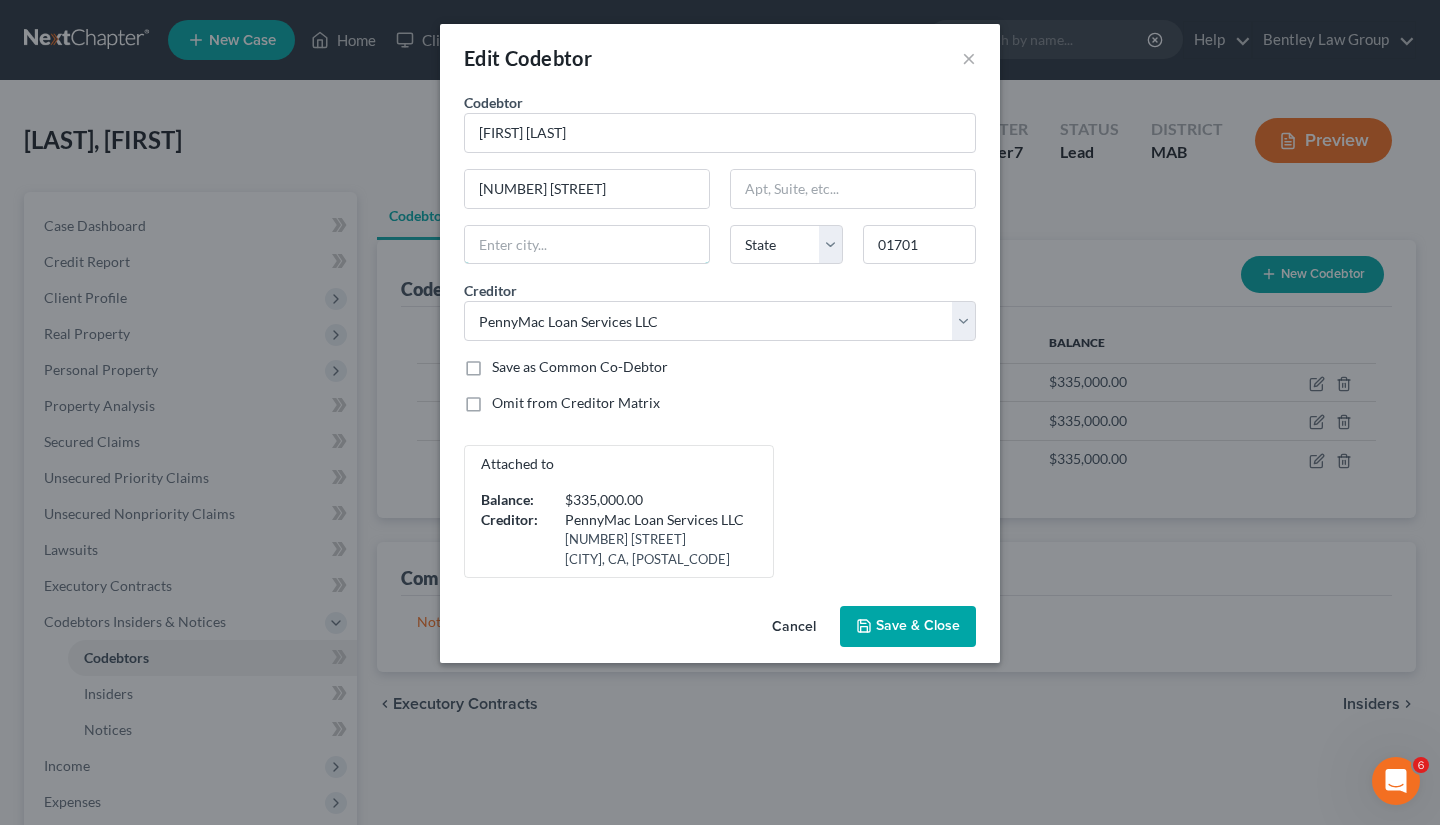 click at bounding box center (587, 245) 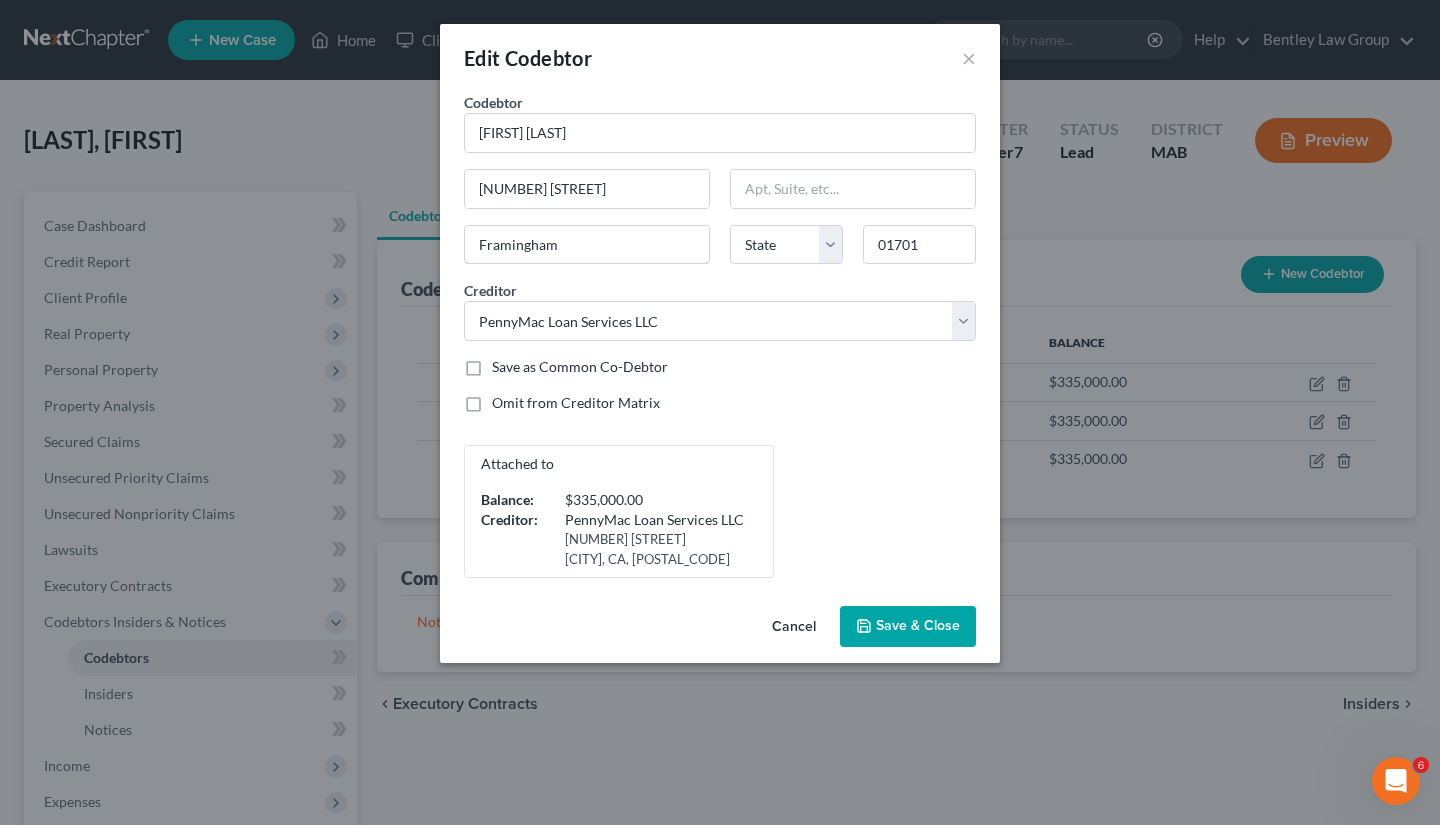 select on "22" 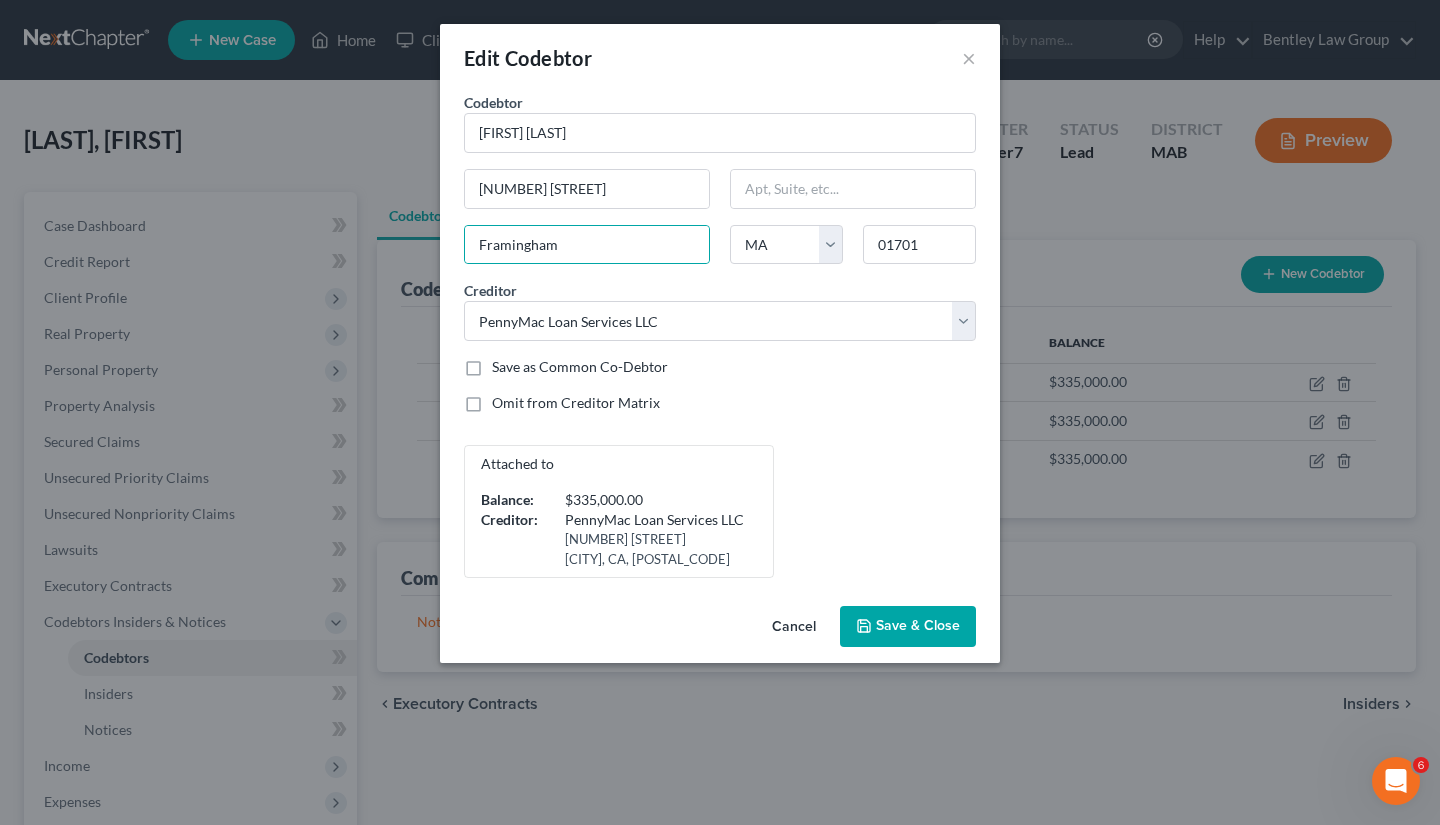 click on "Codebtor
*
[FIRST] [LAST]
Codebtor
*
[FIRST] [LAST] [NUMBER] [STREET] [CITY] State AL AK AR AZ CA CO CT DE DC FL GA GU HI ID IL IN IA KS KY LA ME MD MA MI MN MS MO MT NC ND NE NV NH NJ NM NY OH OK OR PA PR RI SC SD TN TX UT VI VA VT WA WV WI WY [POSTAL_CODE]
Creditor
*
Select Town of Ashland, c/o Armstrong Billing Service Charles River Medical Associates Mass General Brigham PennyMac Loan Services, LLC Action Collection Agency of Boston (Tufts) Lending Point PennyMac Loan Services LLC Crown Asset Management LLC (SOFI Loan) Asset Recovery Solutions ( Upstart loan) Capital One Quicksilver Capital One Venture One Target Card Services Fidelity Brokerage Services LLC TD Bank ARS National Services Inc. (Macy's CC) USCB America Receivables Management (Tufts) Save as Common Co-Debtor Omit from Creditor Matrix Attached to  Balance: $335,000.00 Creditor: PennyMac Loan Services LLC [NUMBER] [STREET] [CITY],   [STATE],   [POSTAL_CODE]" at bounding box center (720, 335) 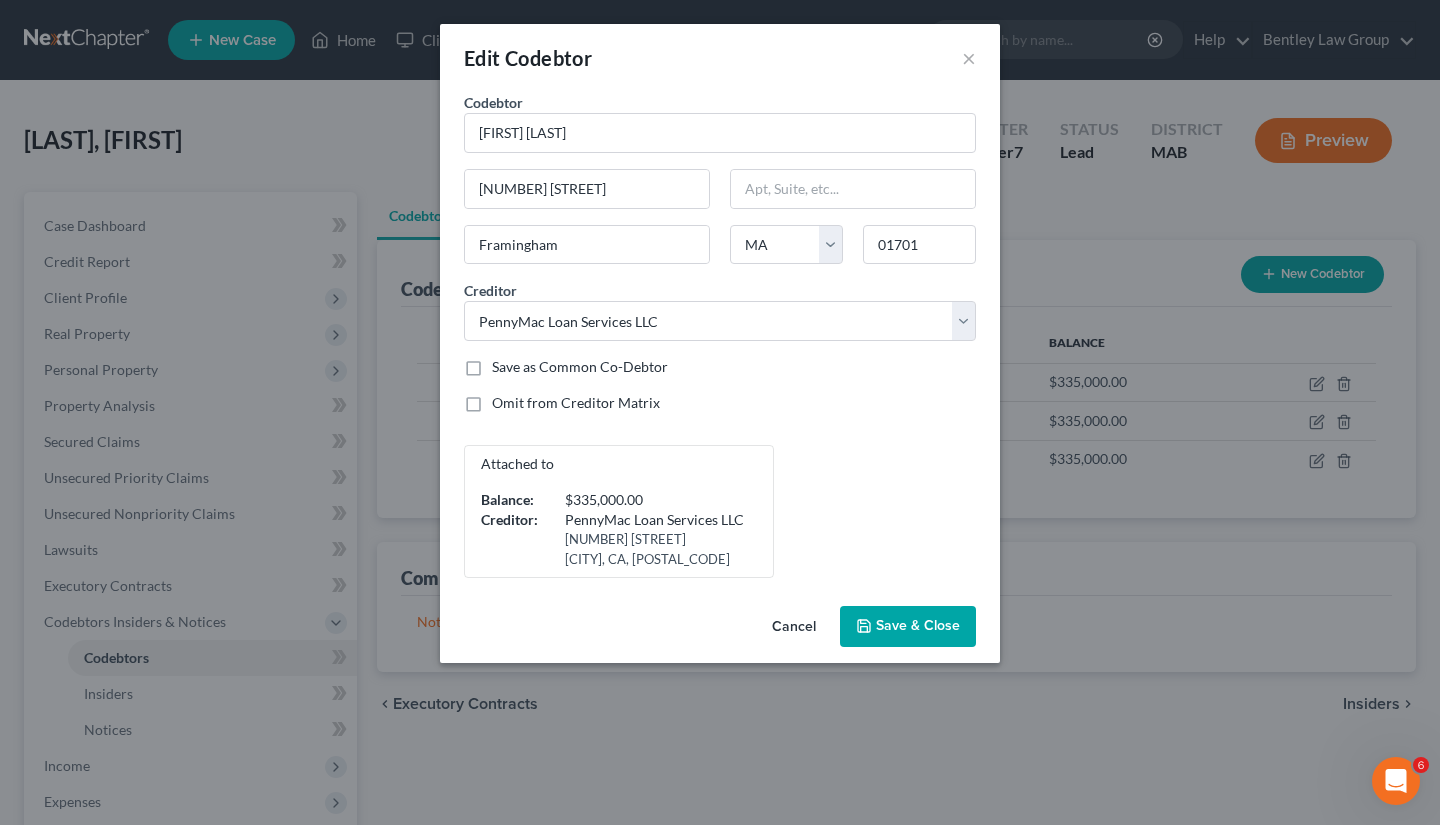 click on "Save & Close" at bounding box center (908, 627) 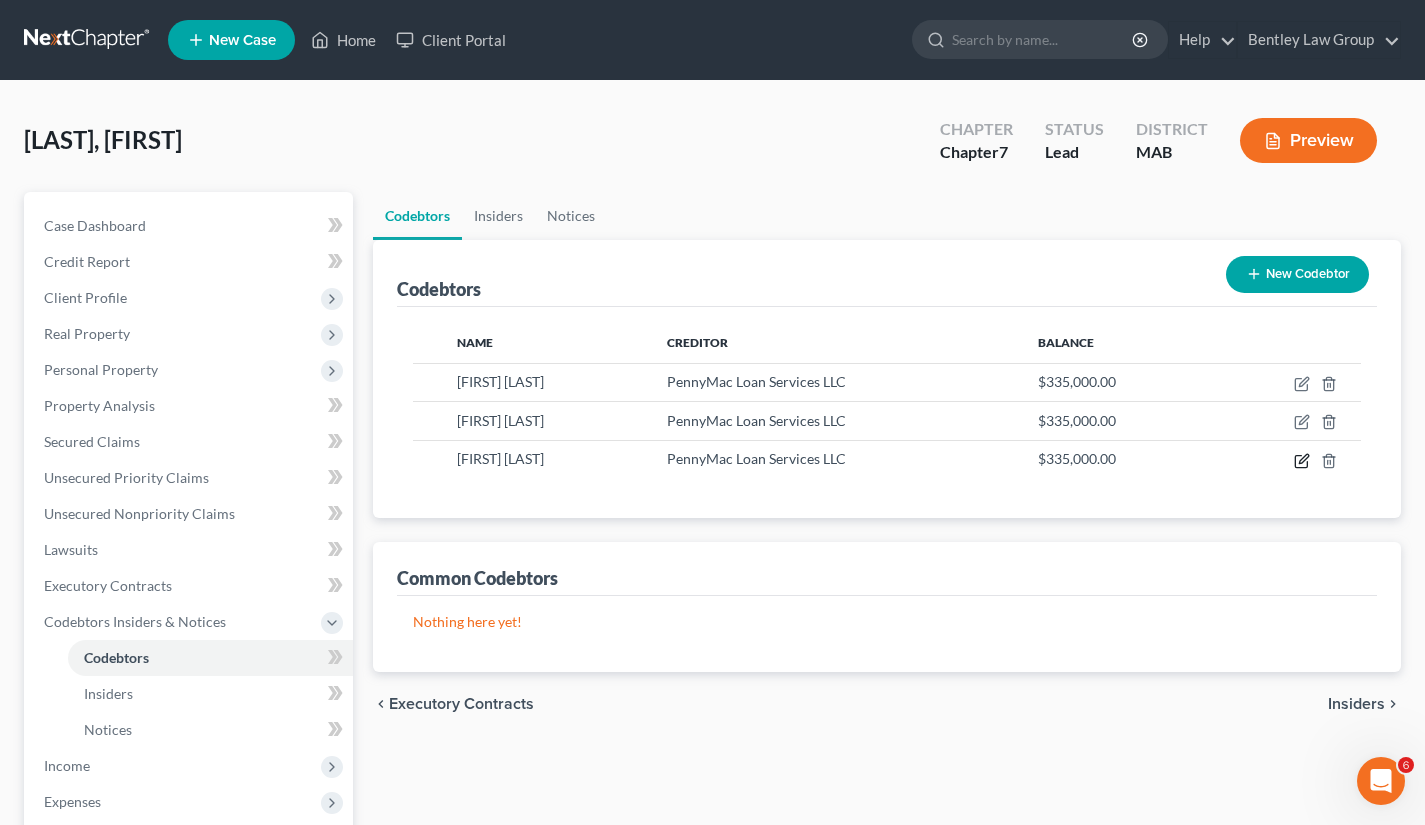 click 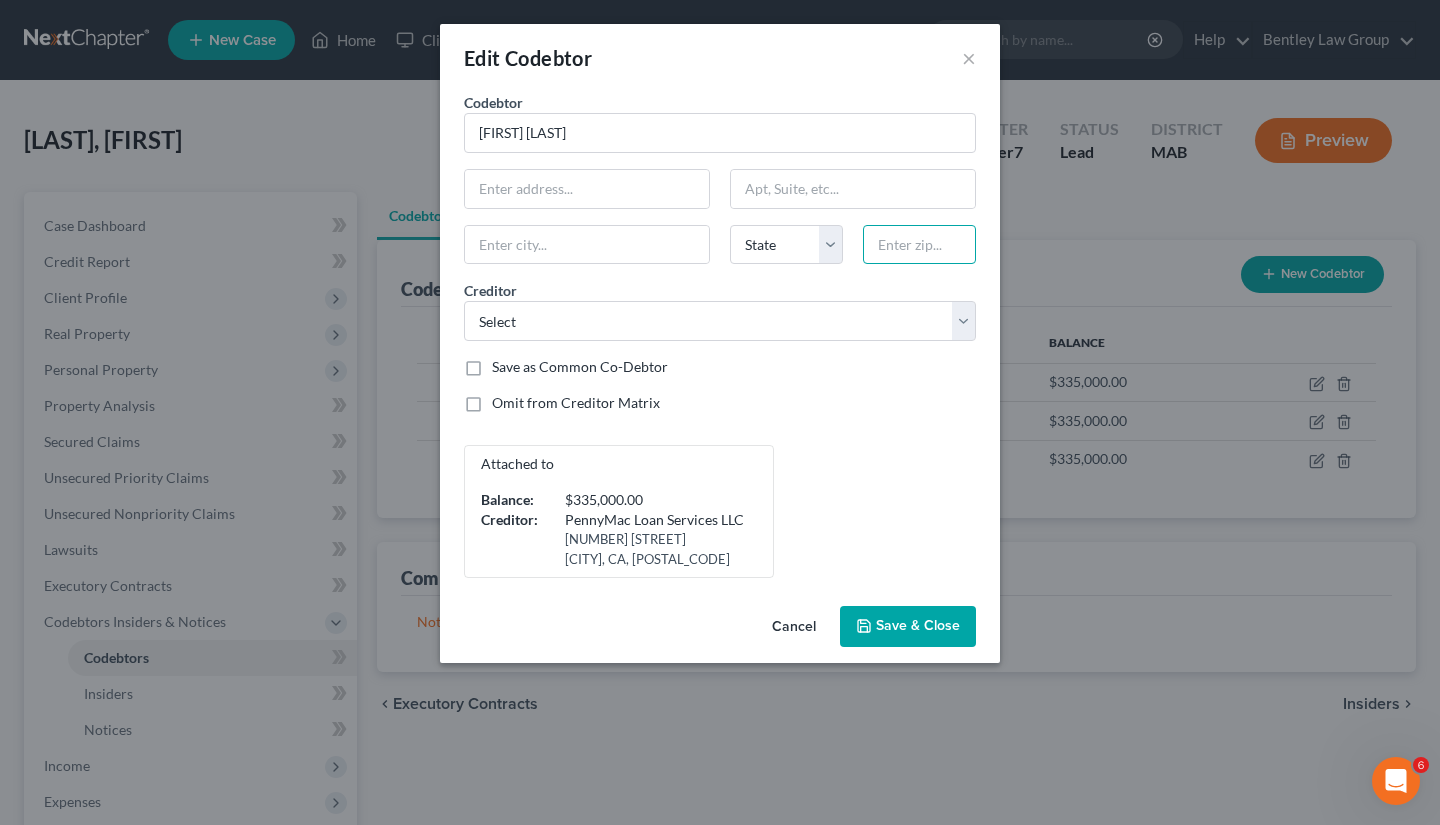 click at bounding box center (919, 245) 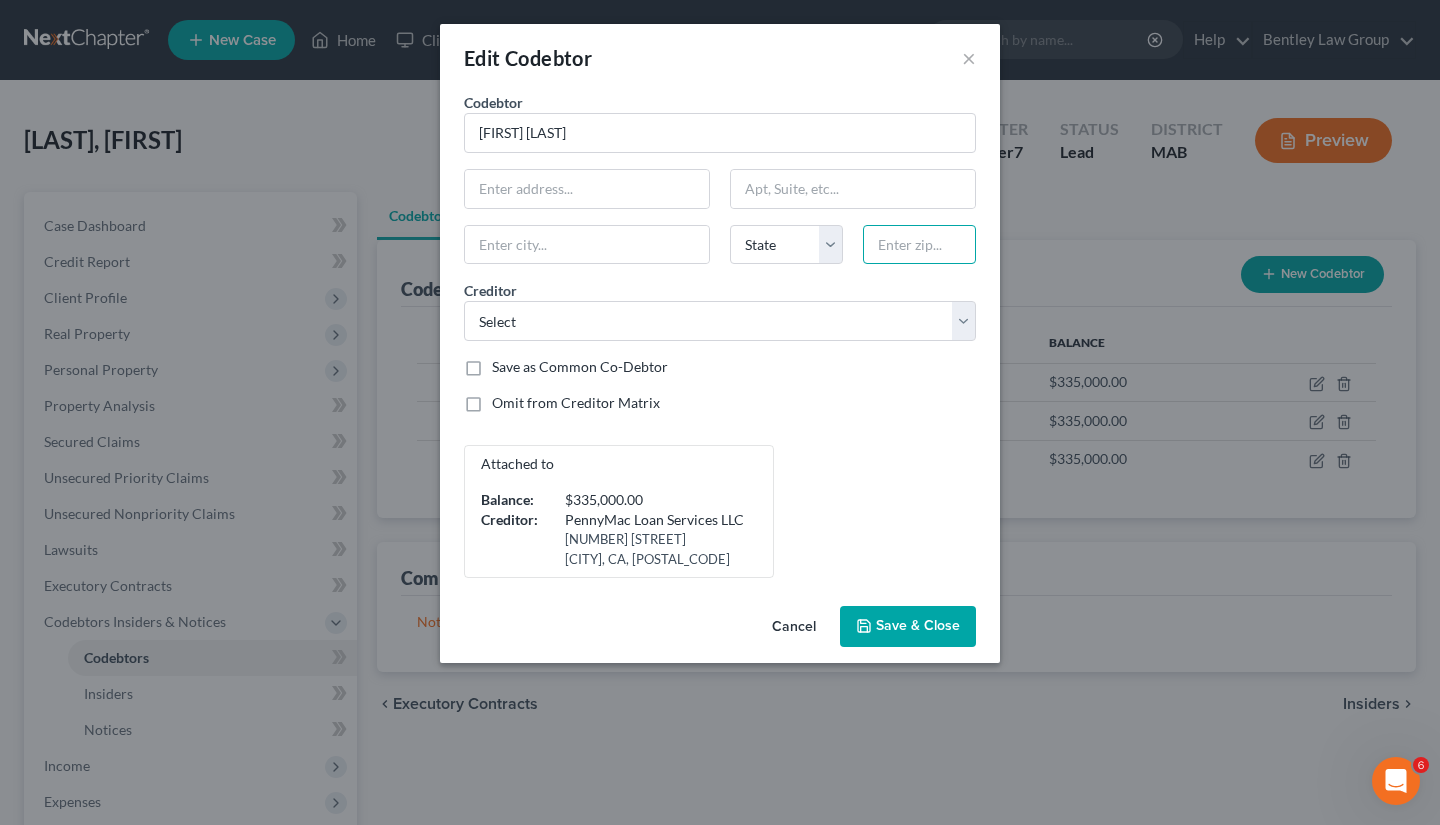 type on "01701" 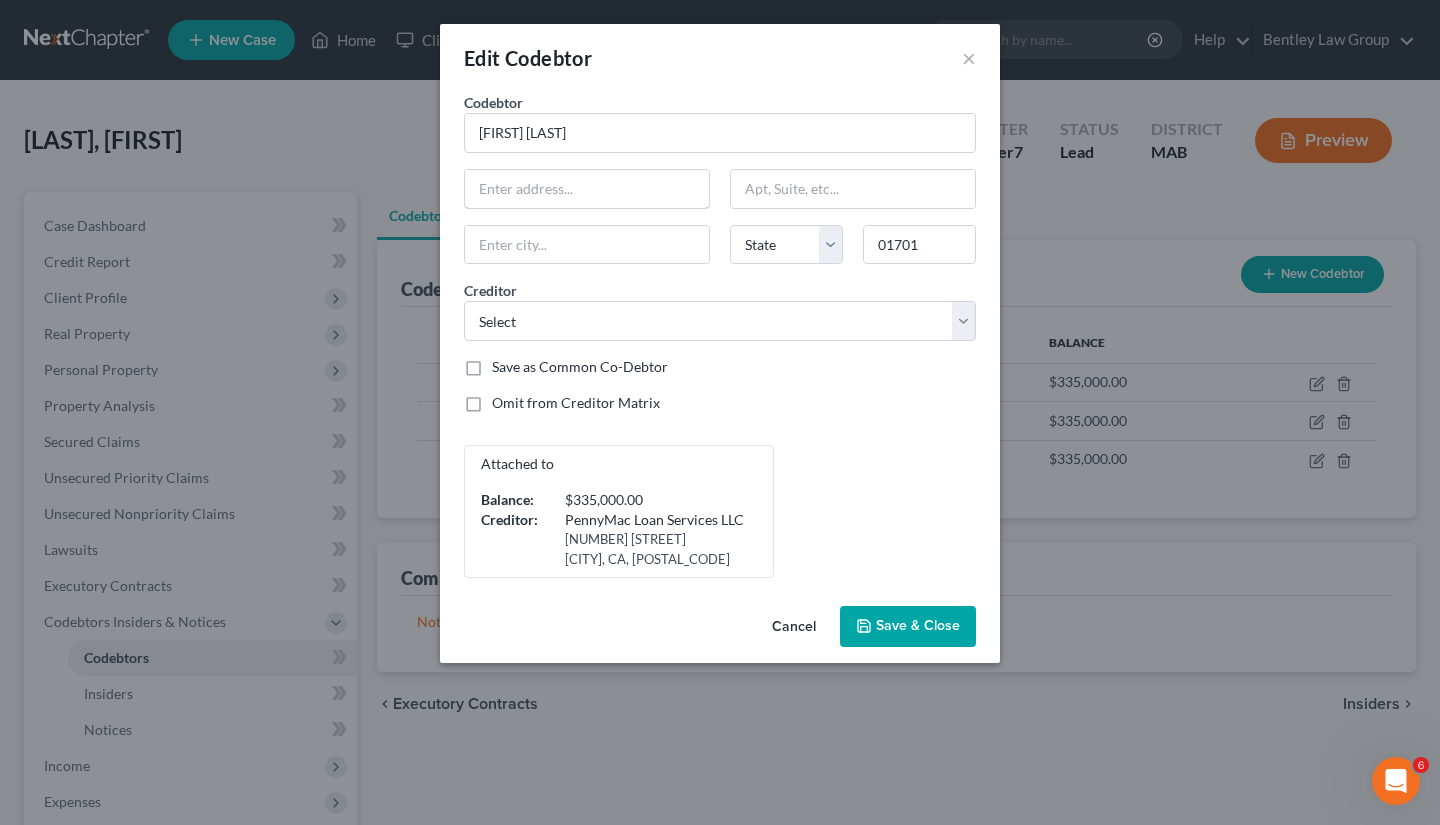 click at bounding box center (587, 189) 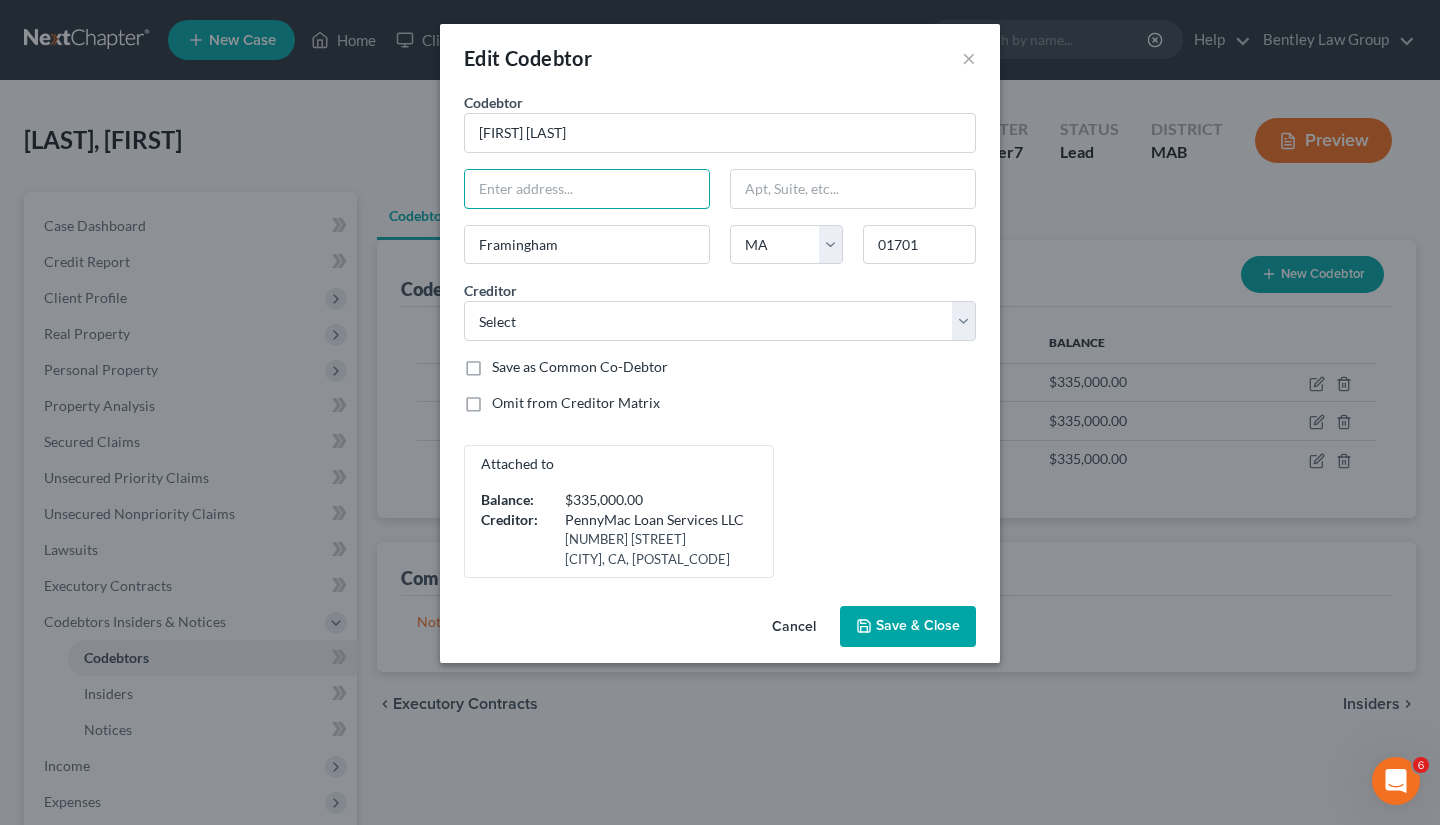 type on "[NUMBER] [STREET]" 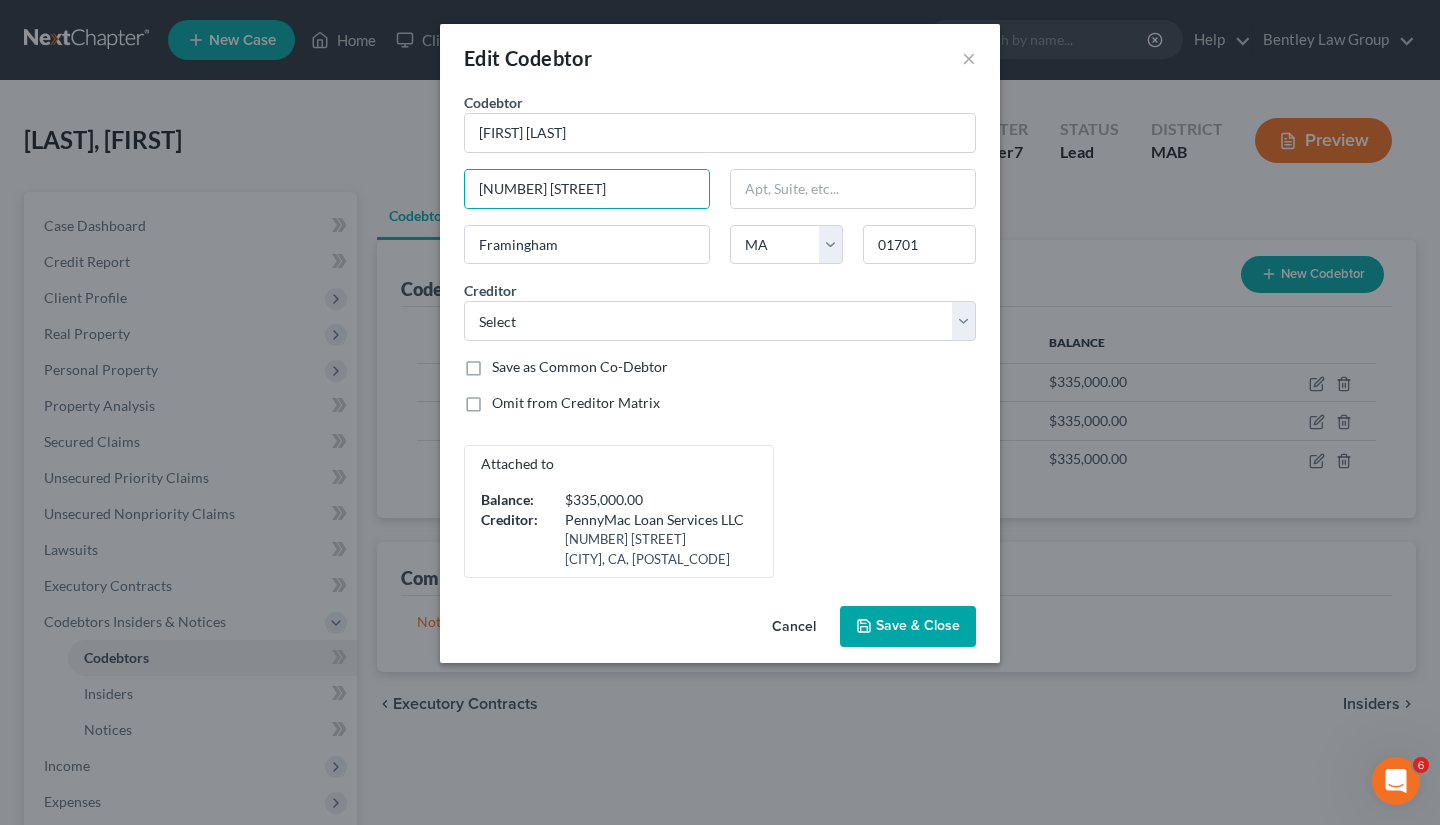 click on "Omit from Creditor Matrix" at bounding box center (720, 403) 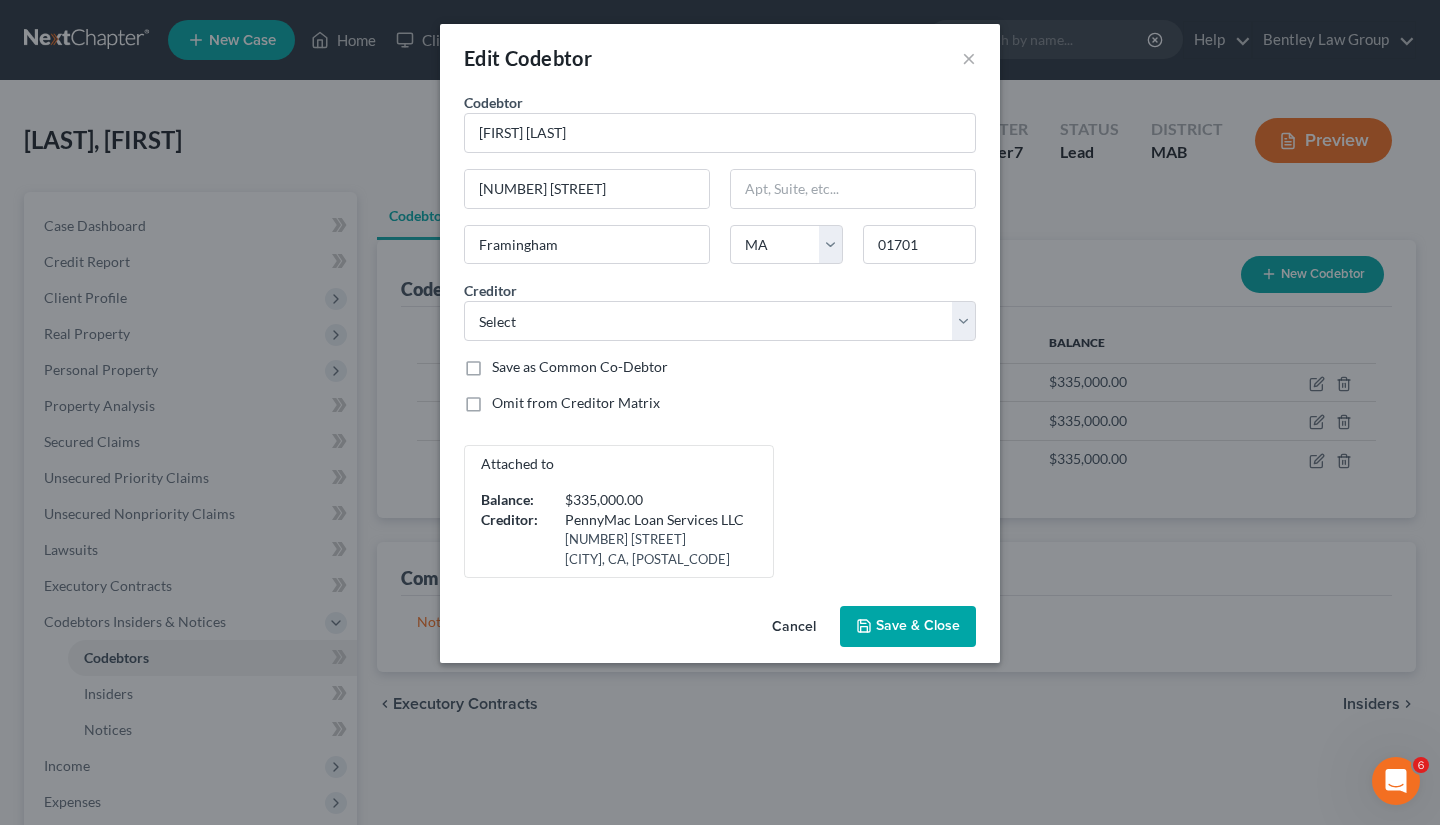 click on "Omit from Creditor Matrix" at bounding box center (720, 403) 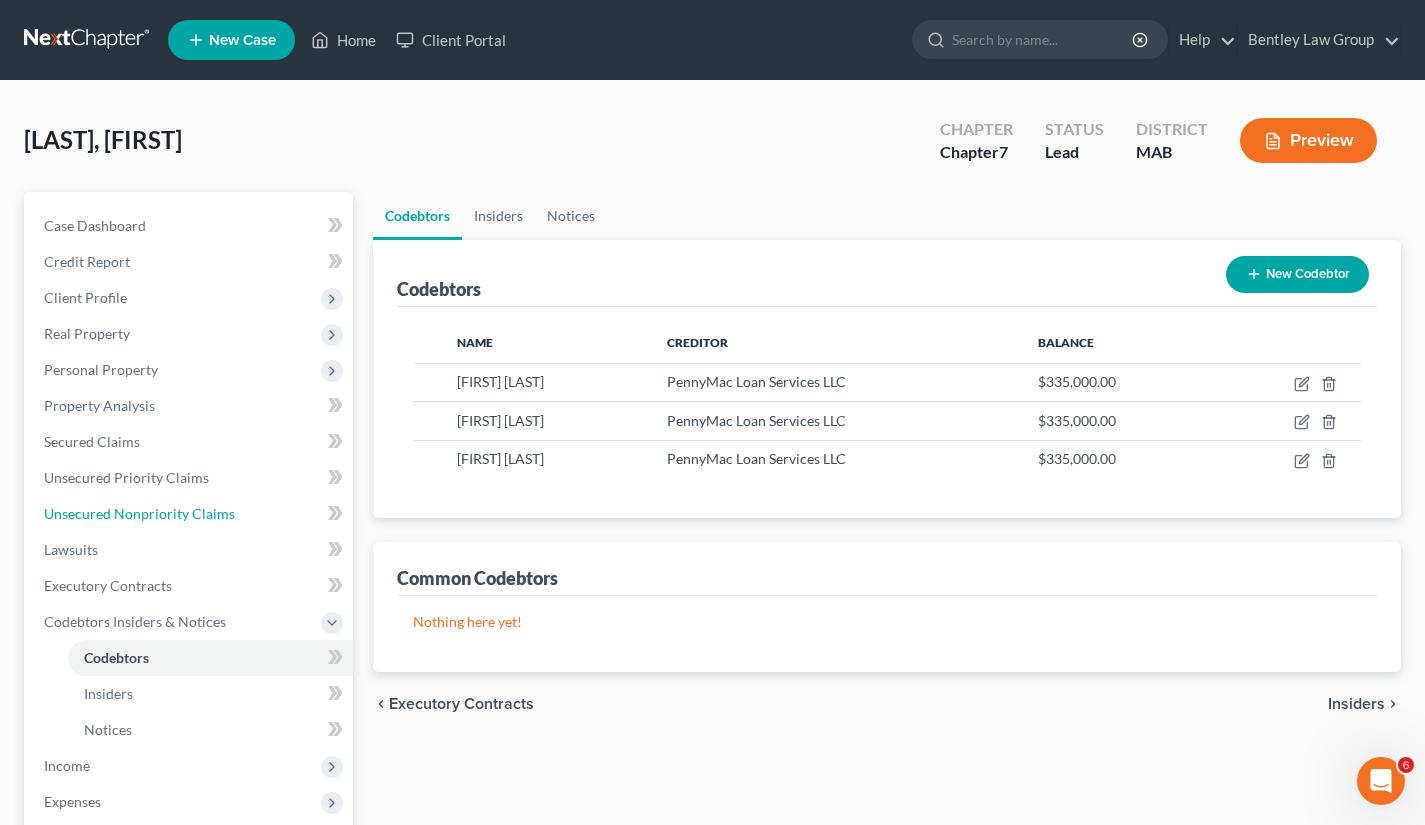 click on "Unsecured Nonpriority Claims" at bounding box center (139, 513) 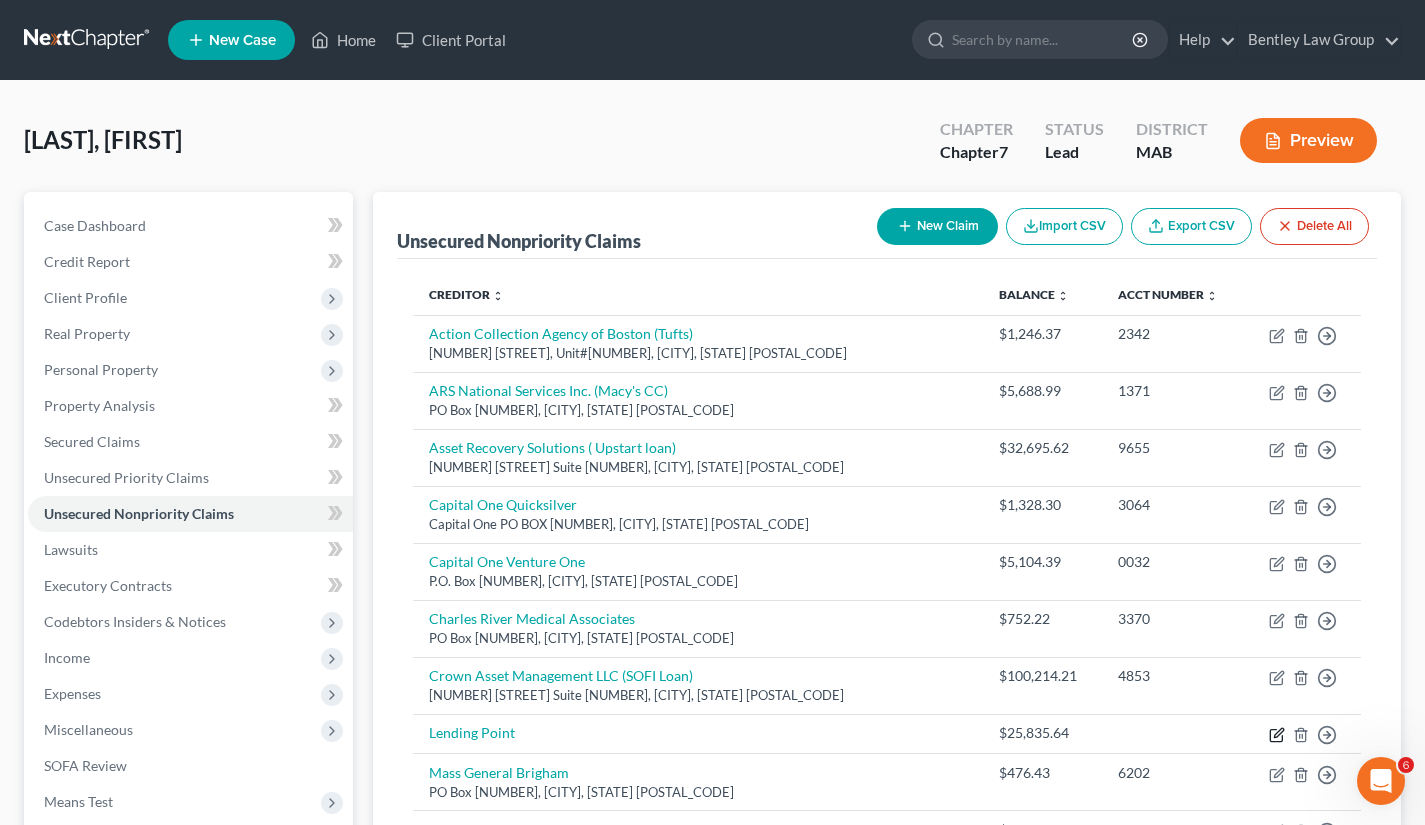 click 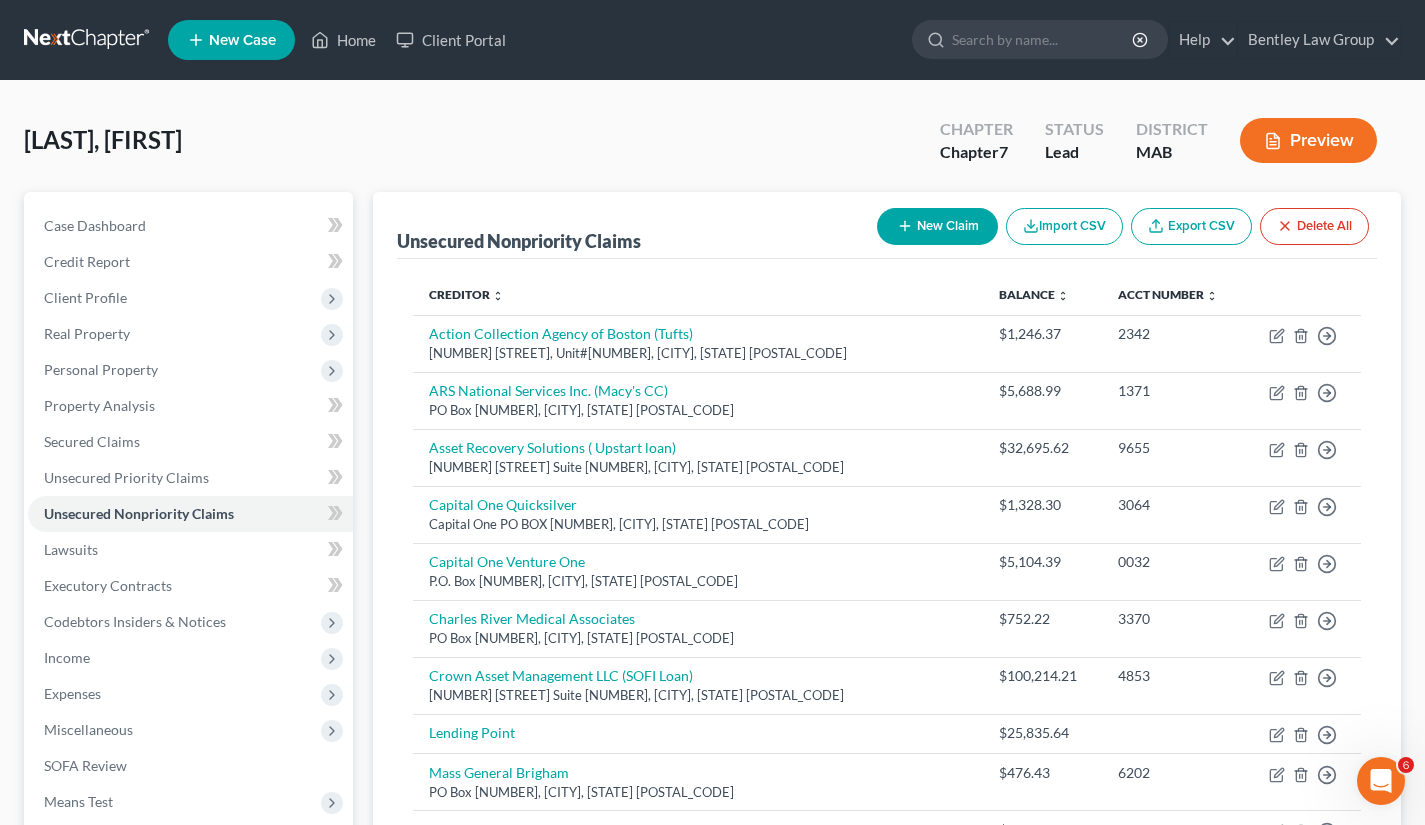 select on "0" 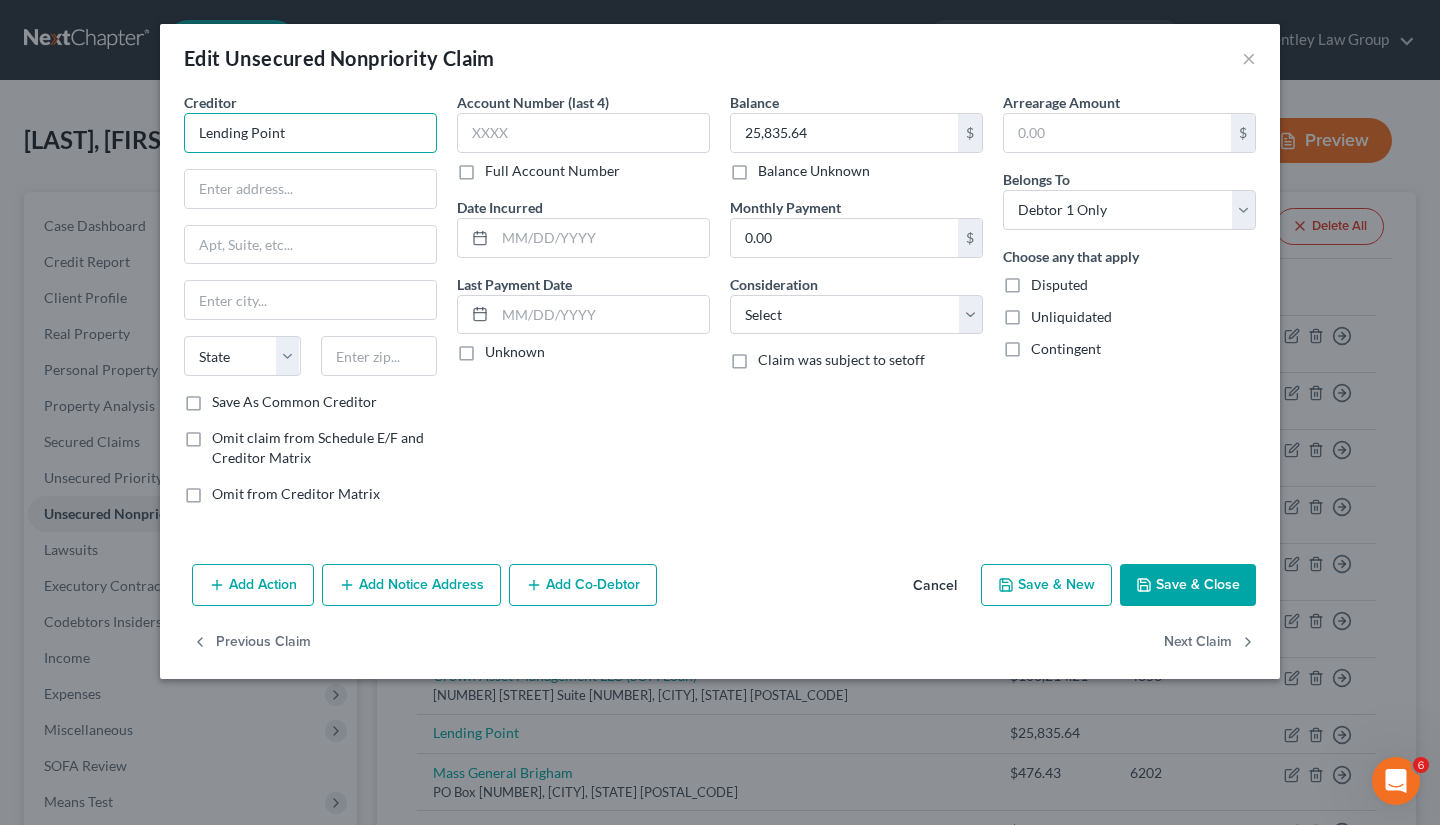 click on "Lending Point" at bounding box center (310, 133) 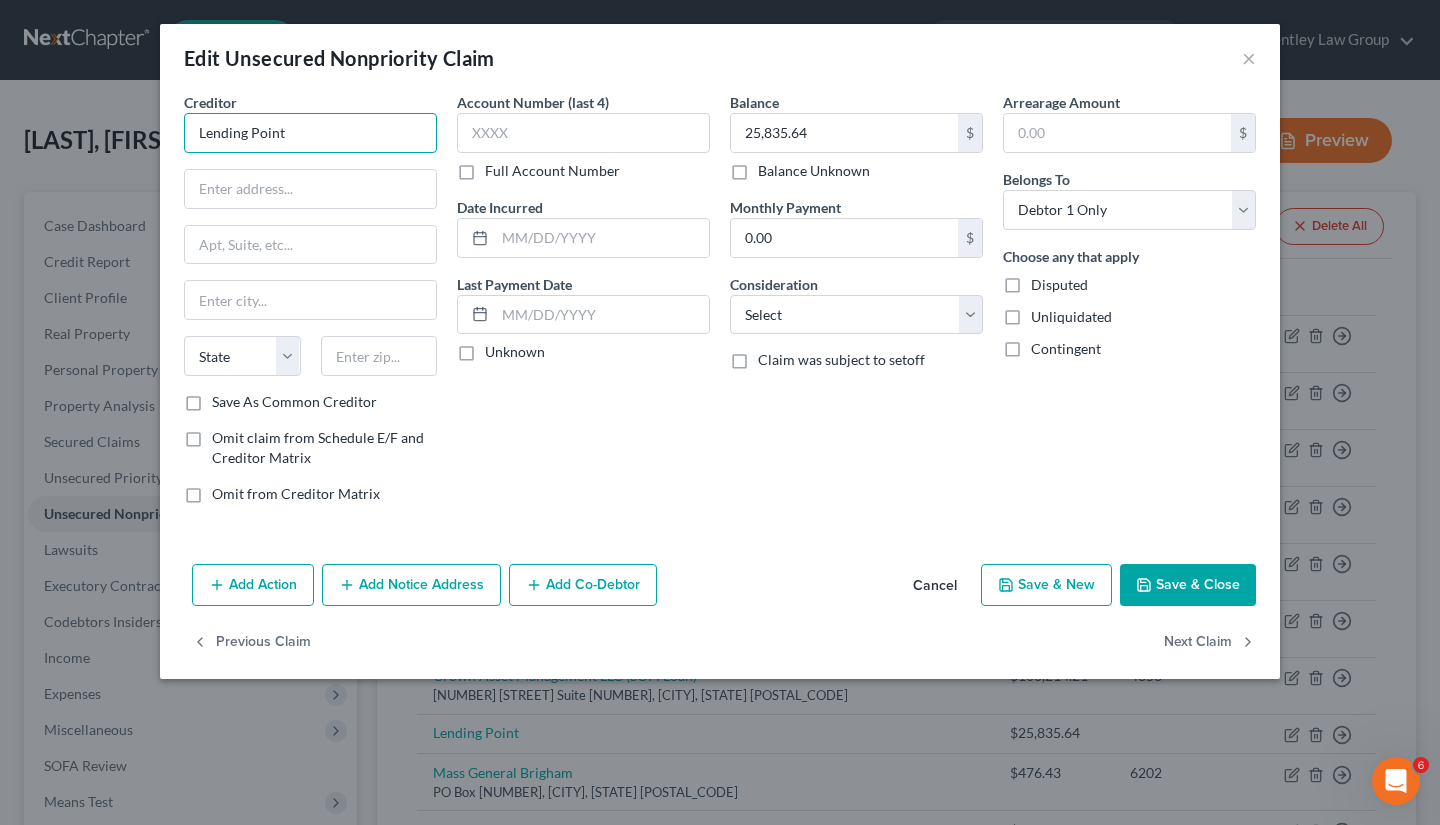 paste on "Alliant Capital Management LLC" 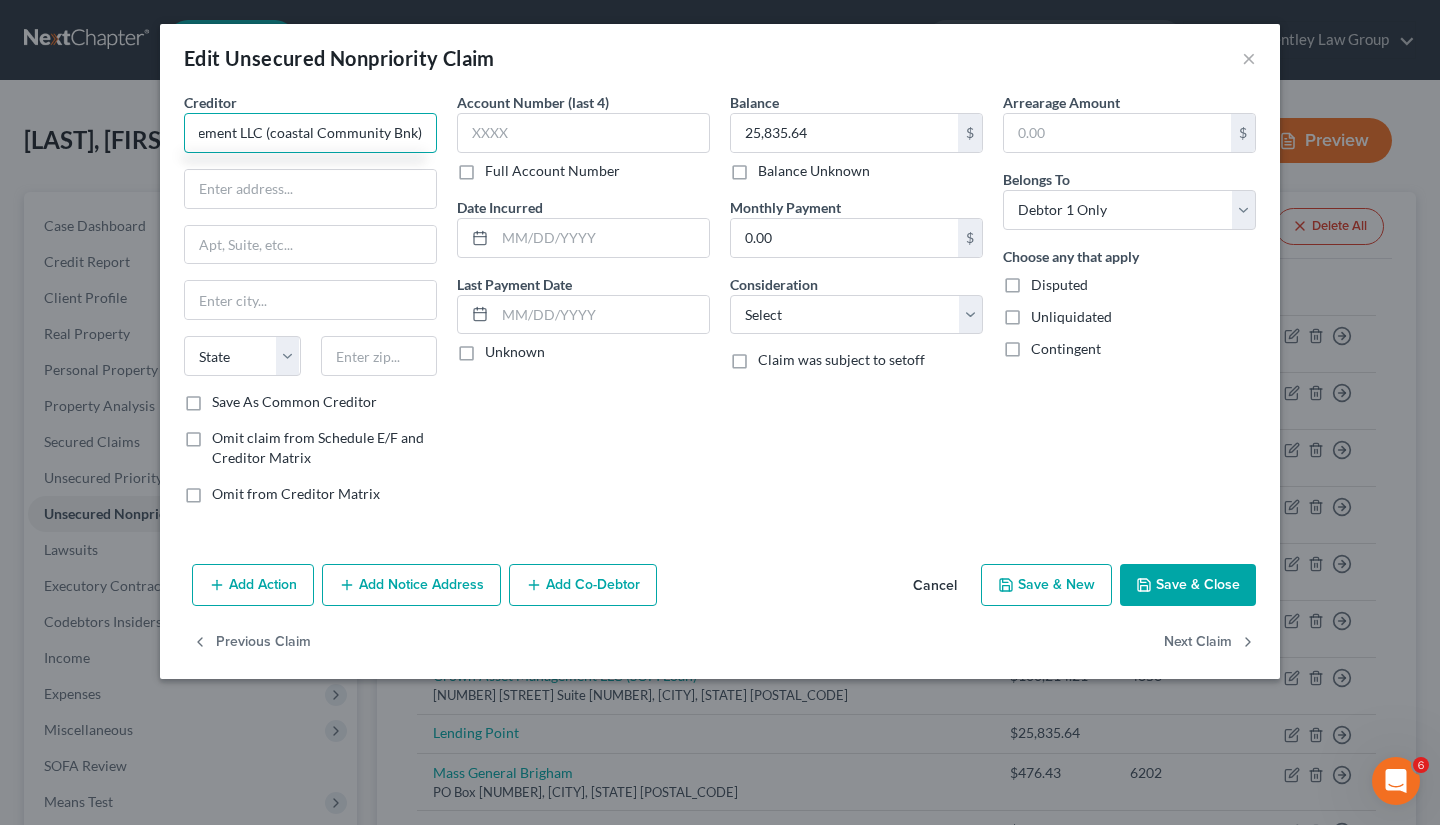 scroll, scrollTop: 0, scrollLeft: 130, axis: horizontal 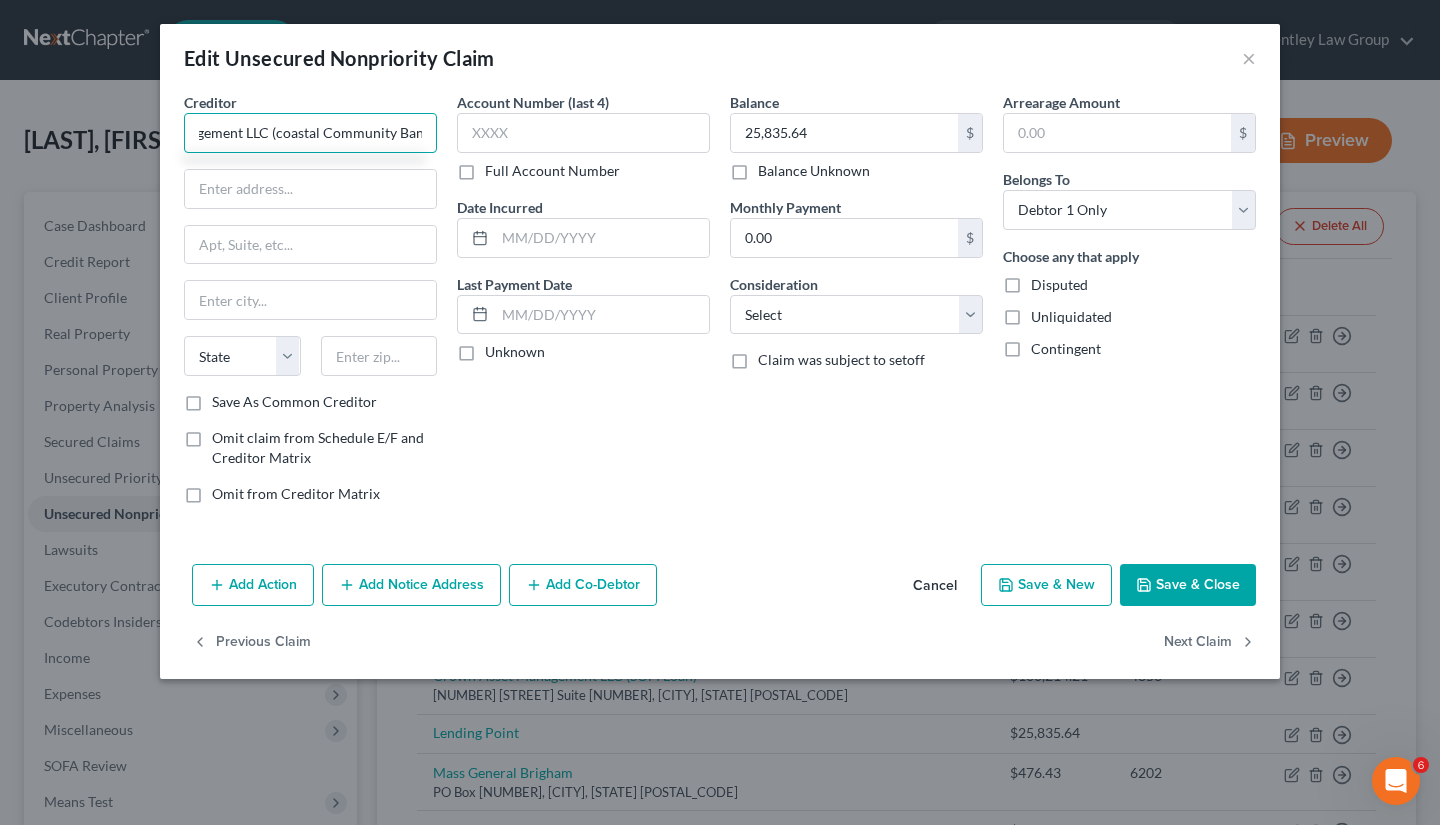 type on "Alliant Capital Management LLC (coastal Community Bank)" 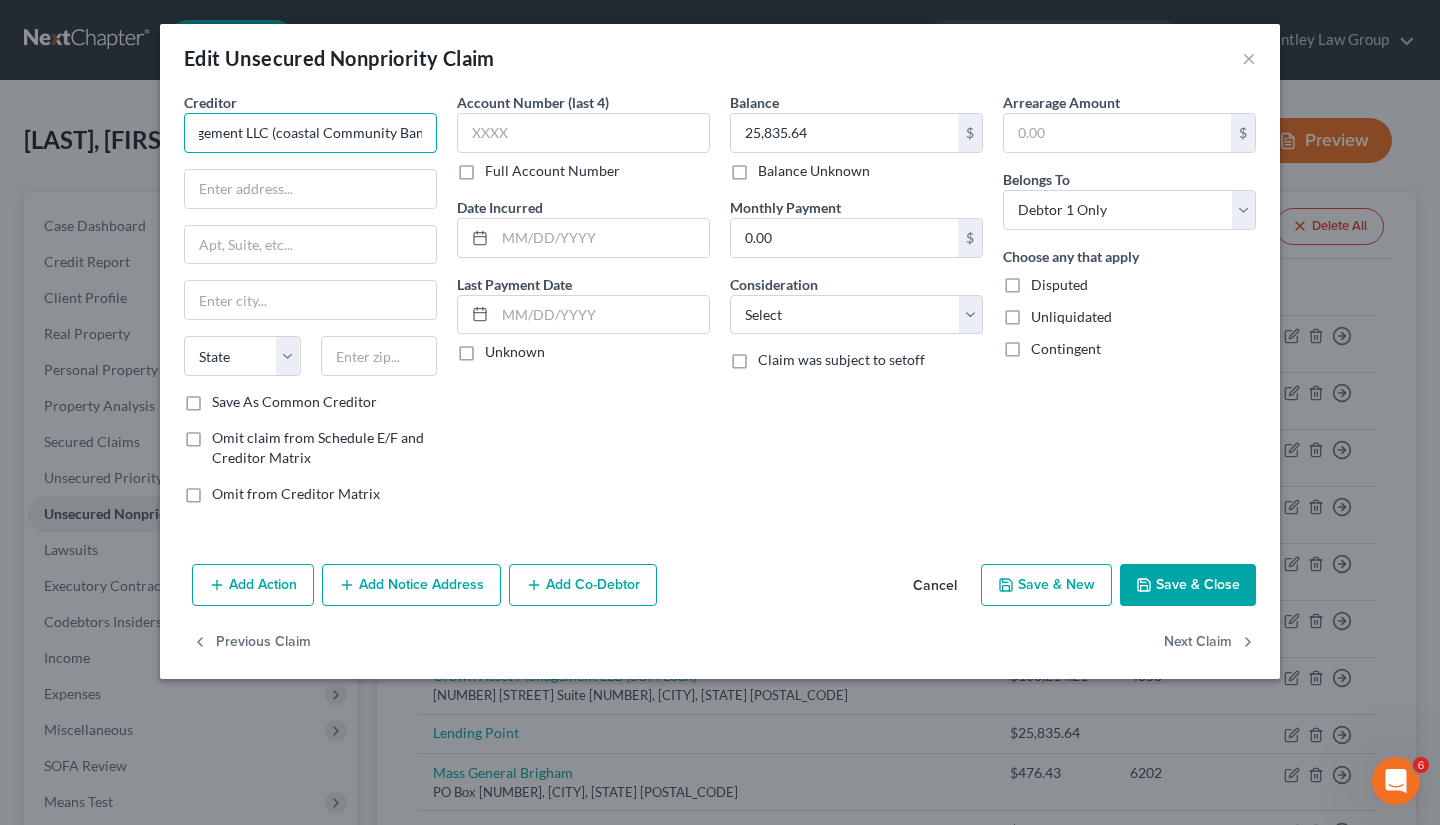 scroll, scrollTop: 0, scrollLeft: 0, axis: both 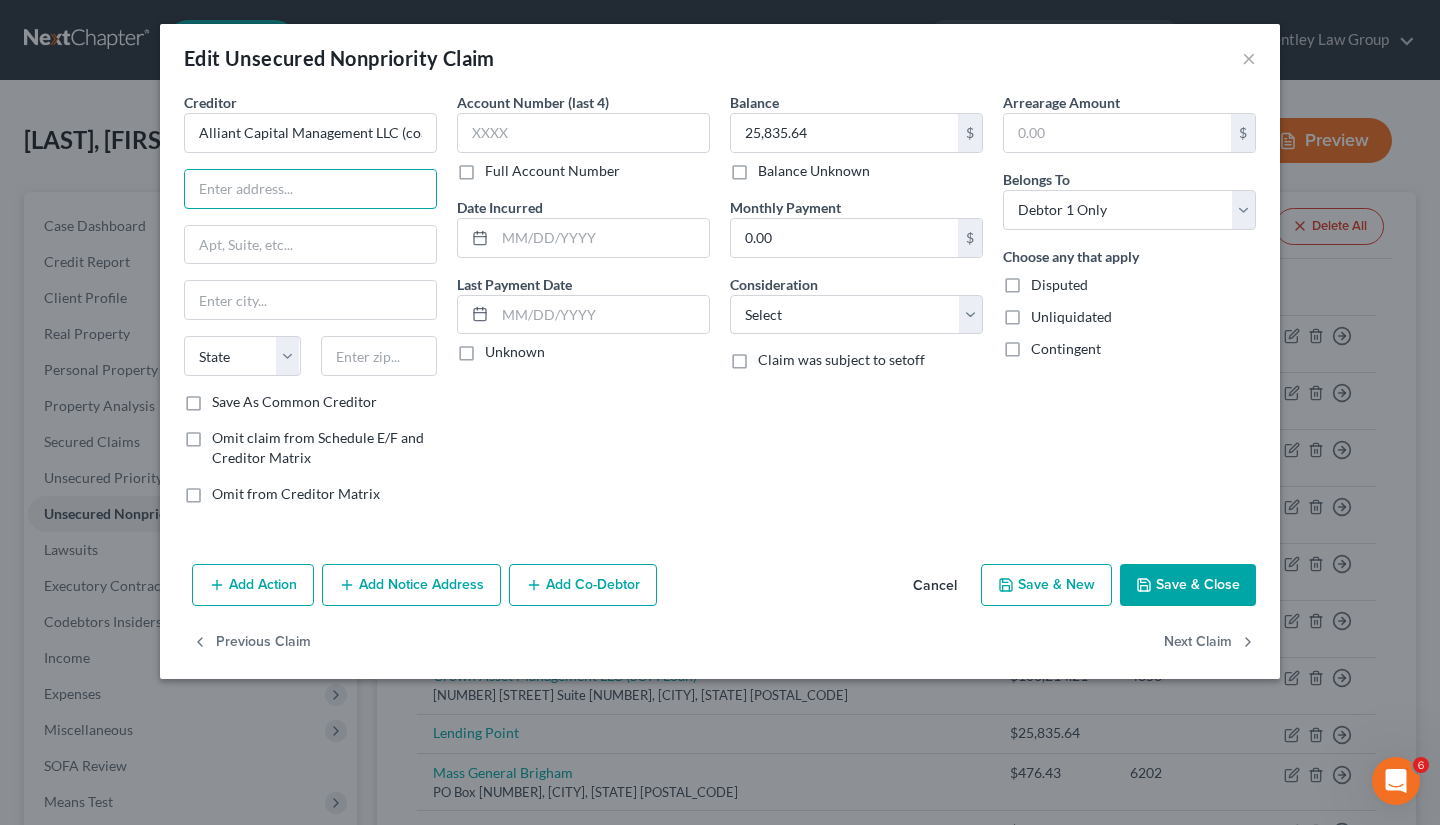 click at bounding box center (310, 189) 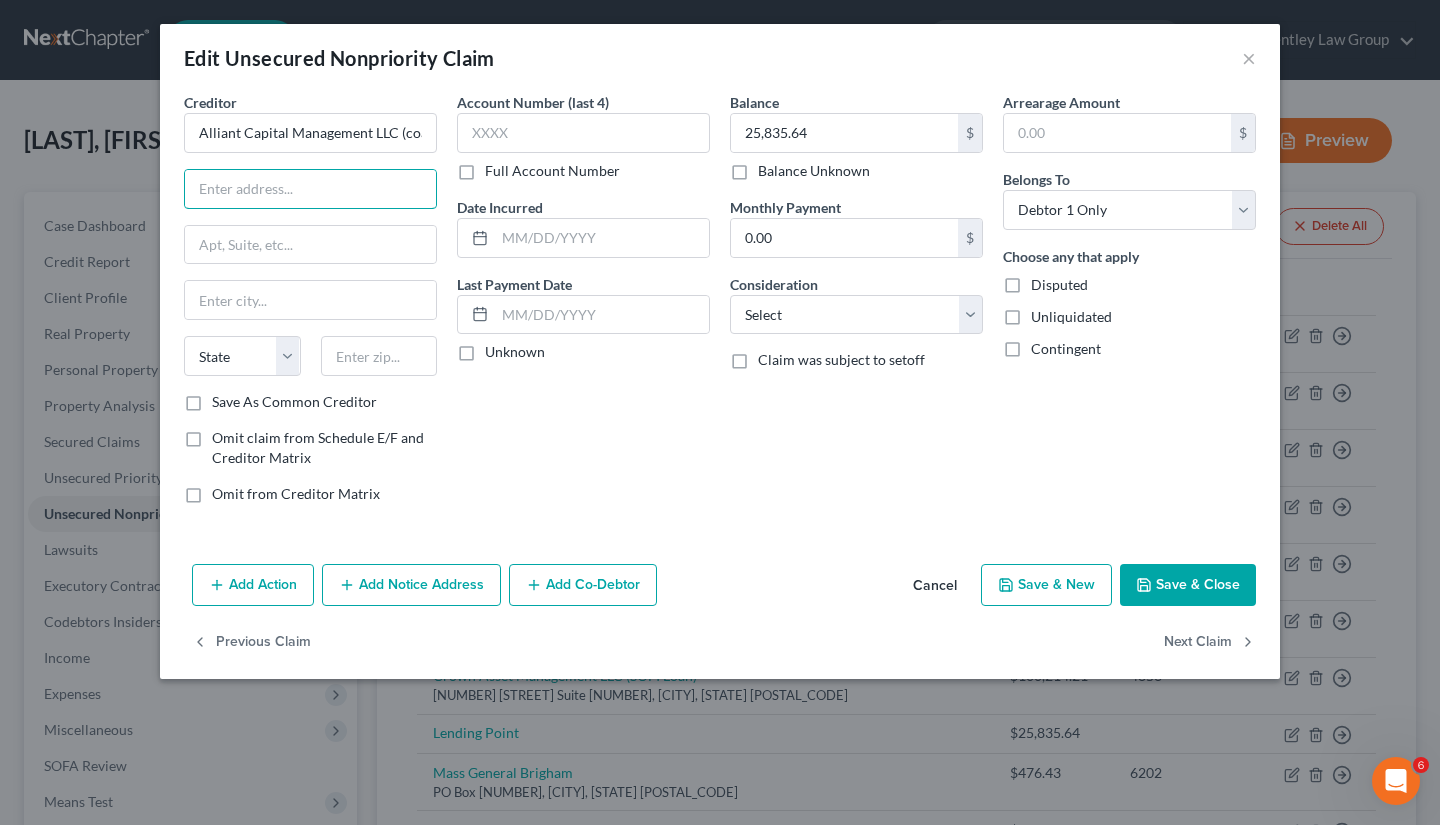 paste on "[NUMBER] [STREET], Suite [NUMBER], [CITY], [STATE] [POSTAL_CODE]" 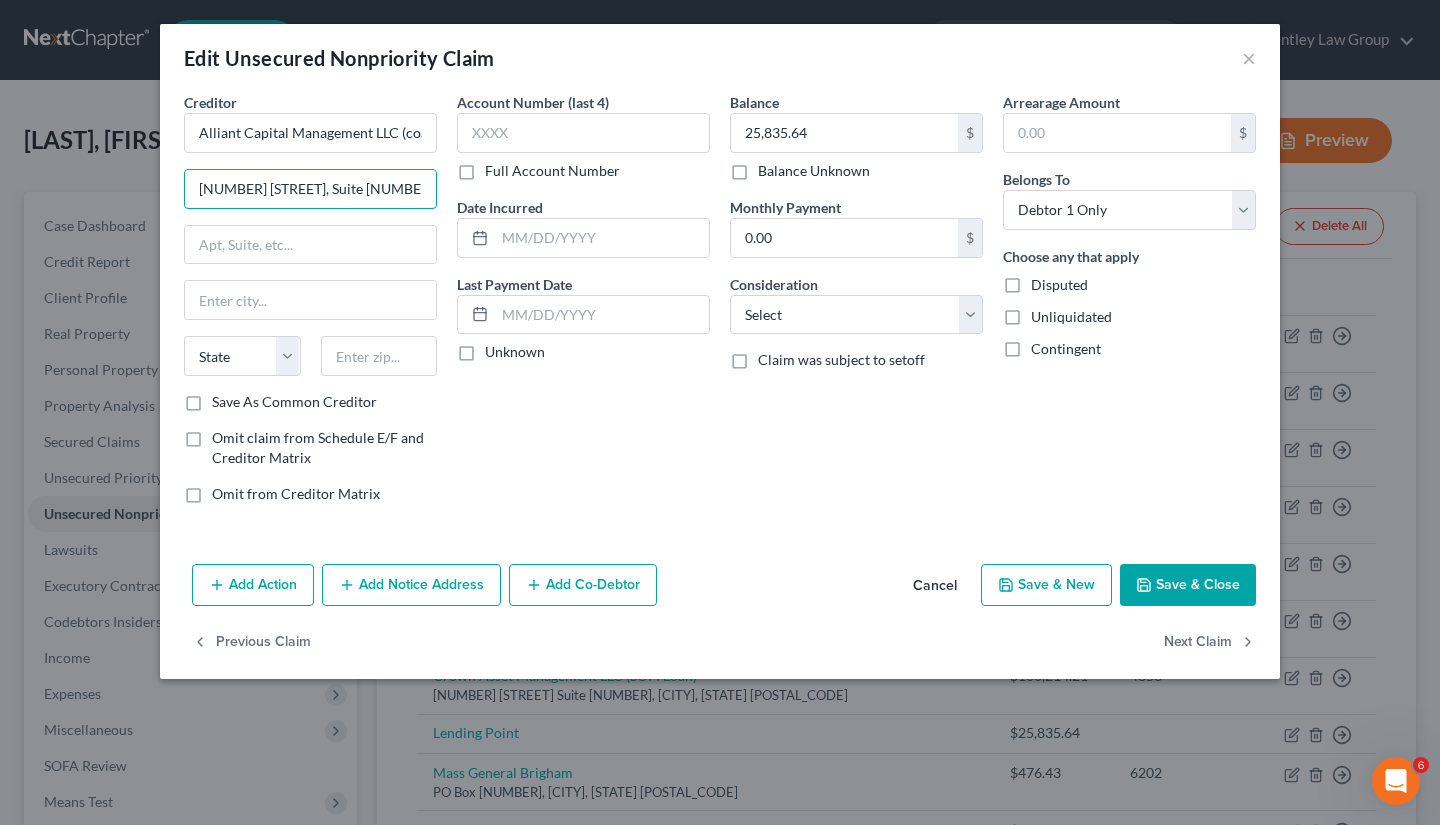 scroll, scrollTop: 0, scrollLeft: 86, axis: horizontal 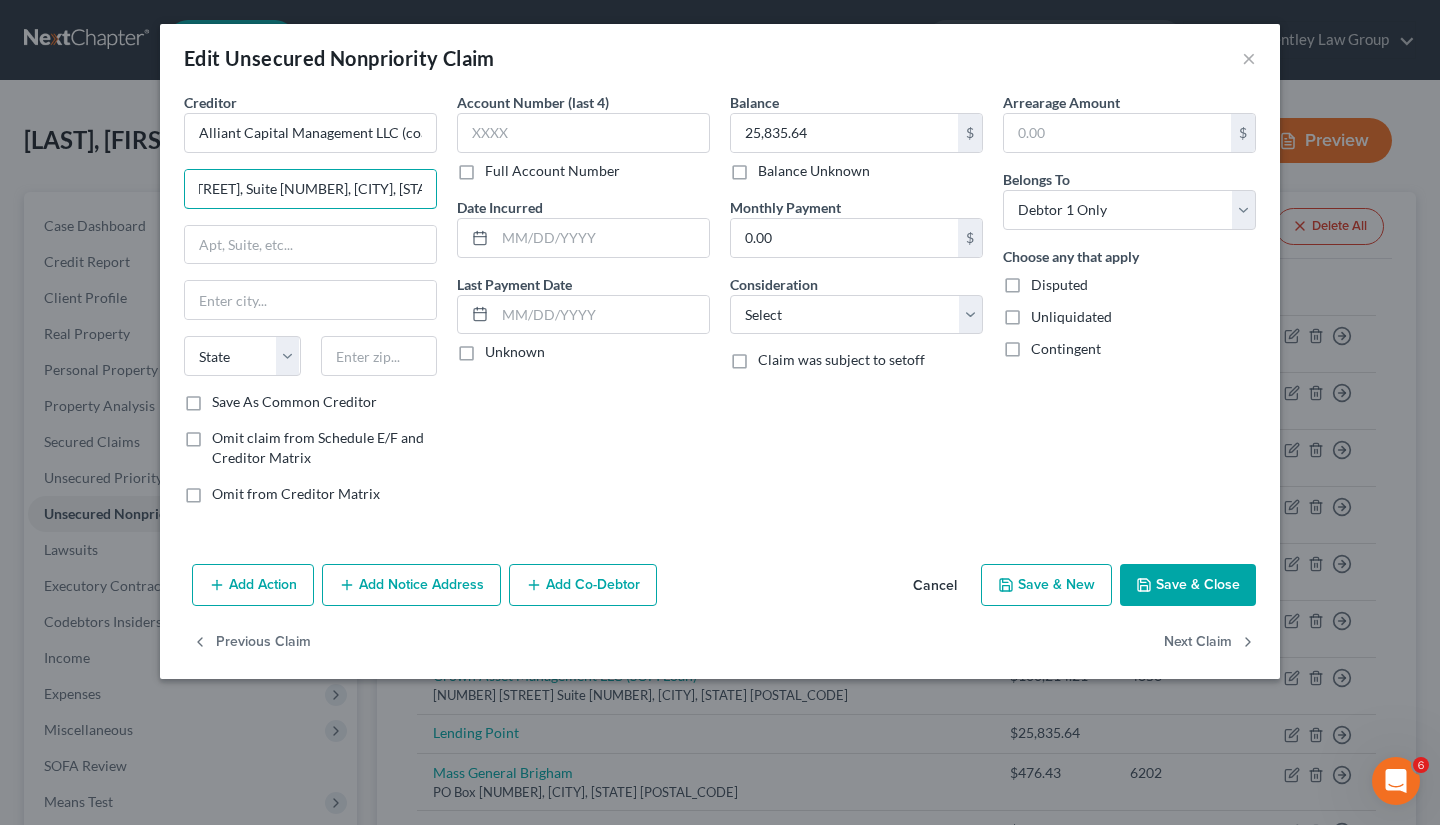 drag, startPoint x: 382, startPoint y: 186, endPoint x: 430, endPoint y: 185, distance: 48.010414 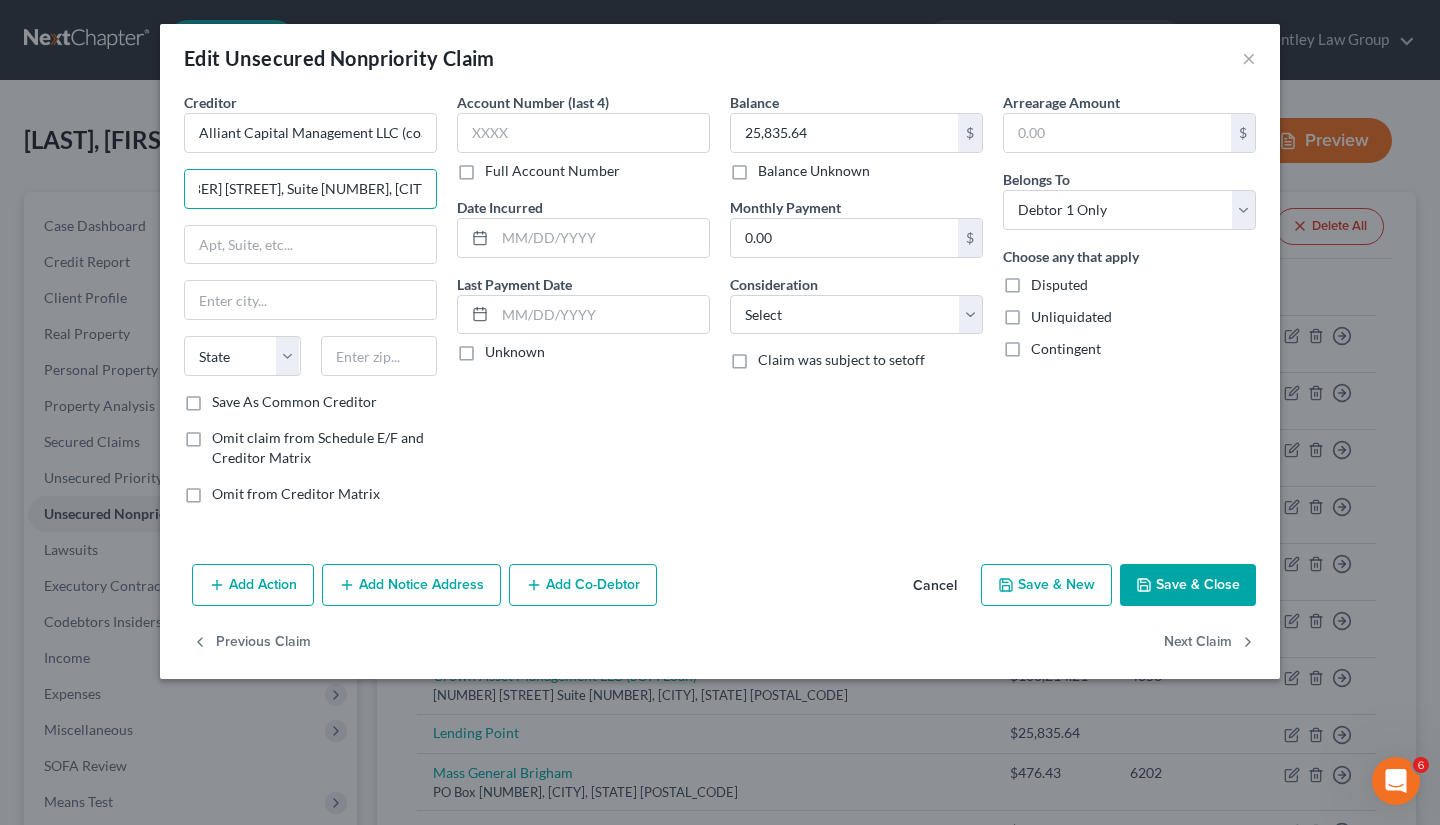 type on "[NUMBER] [STREET], Suite [NUMBER], [CITY], [STATE]" 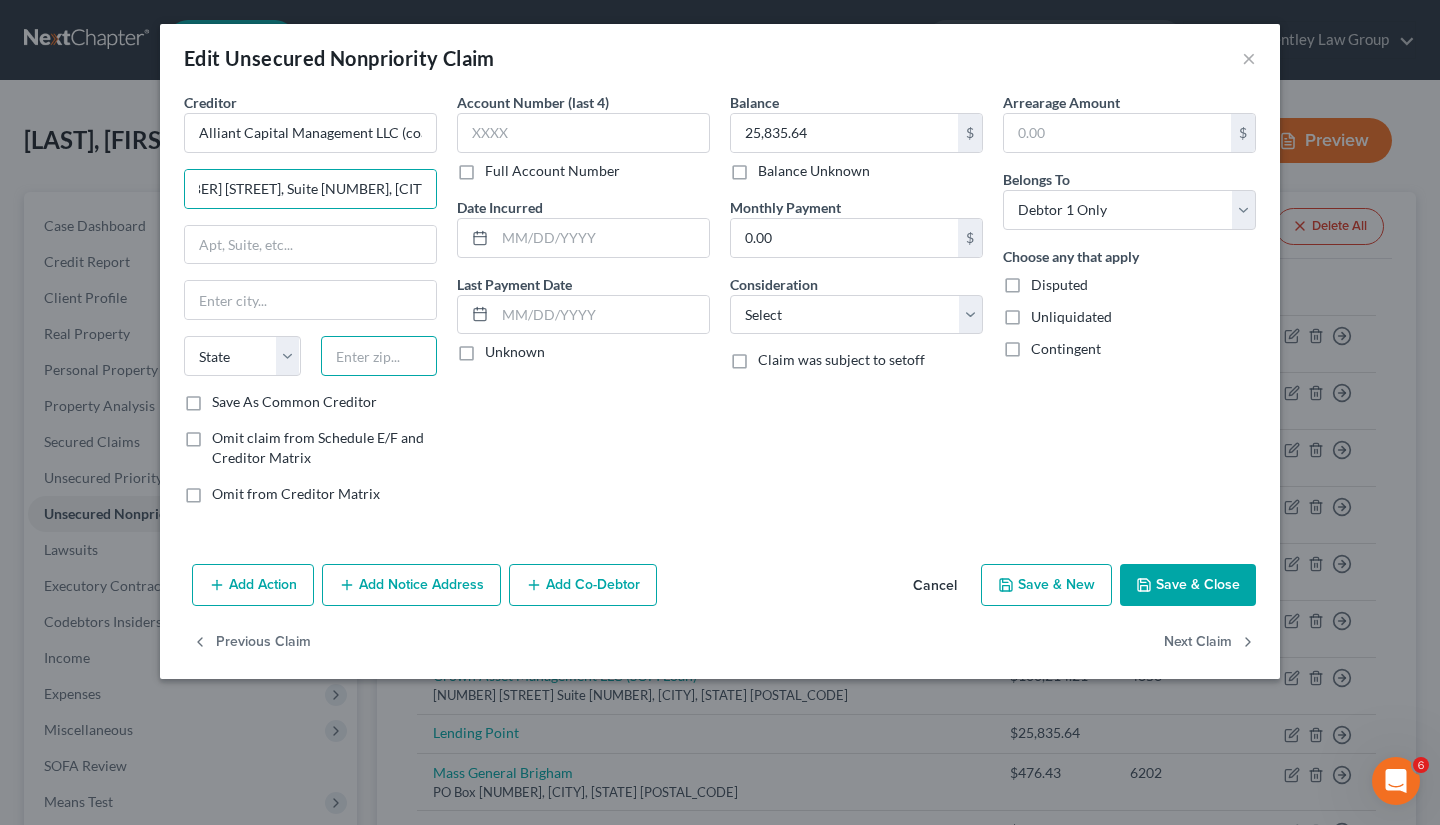 click at bounding box center (379, 356) 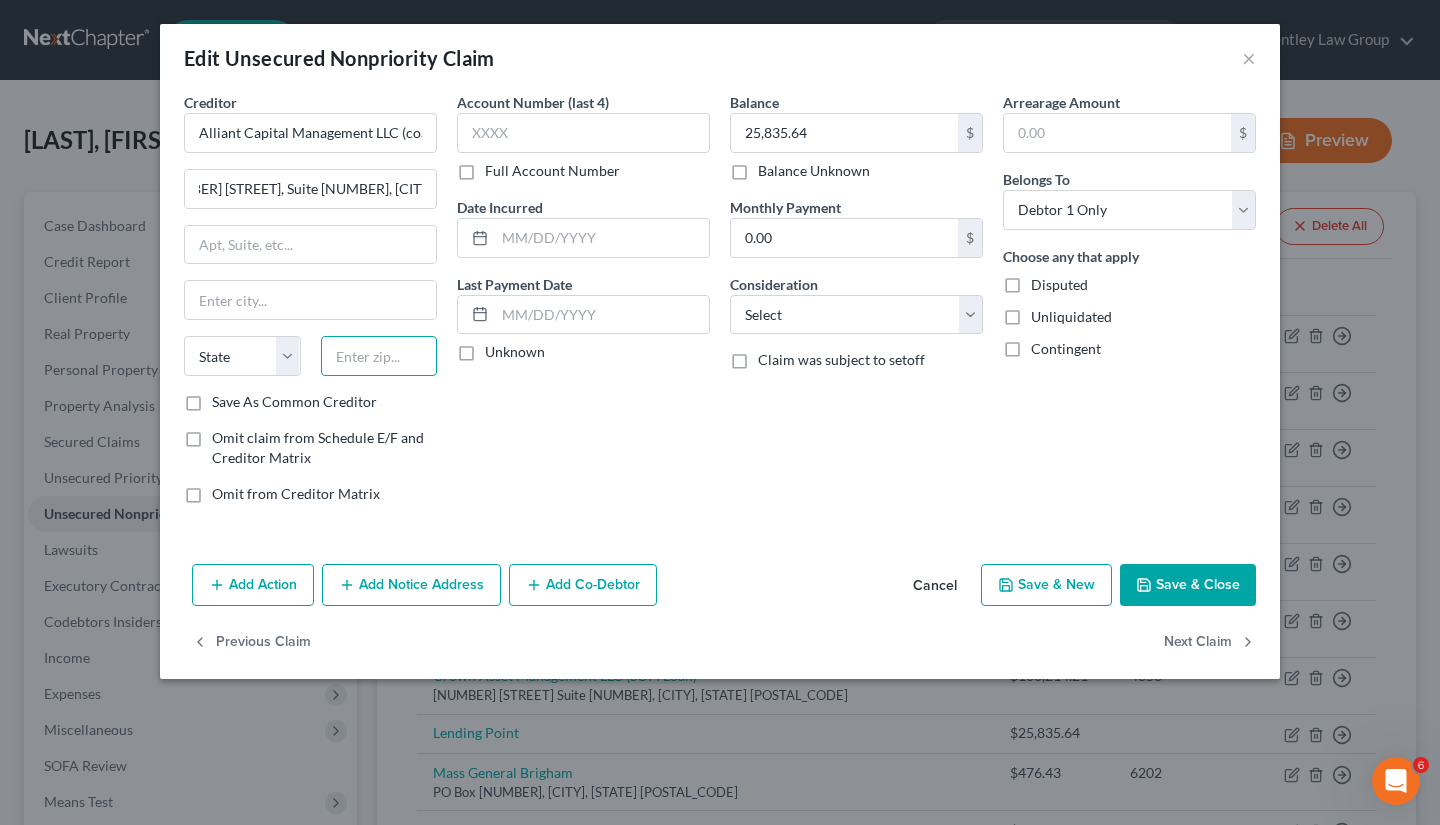 scroll, scrollTop: 0, scrollLeft: 0, axis: both 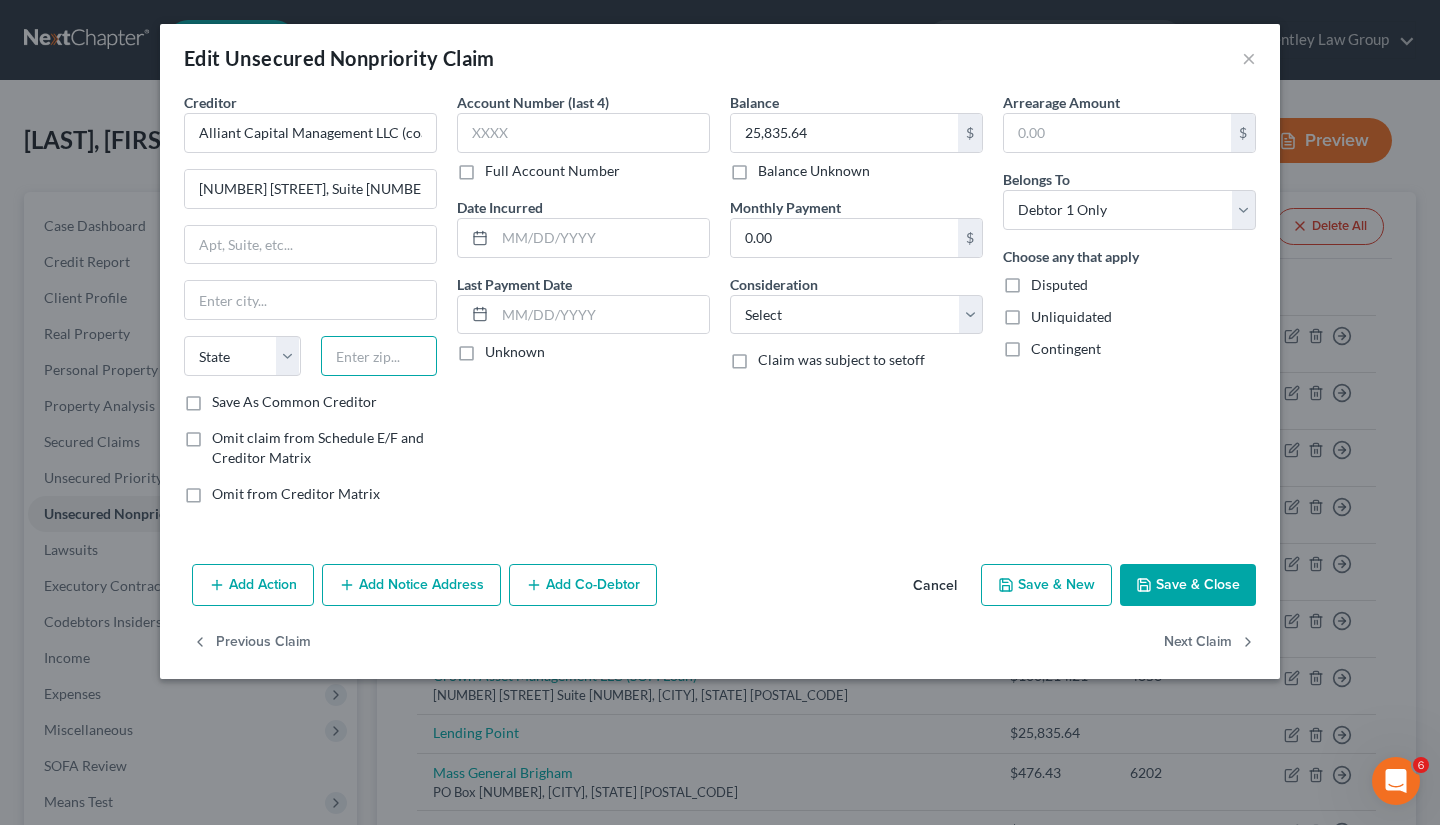 paste on "[POSTAL_CODE]" 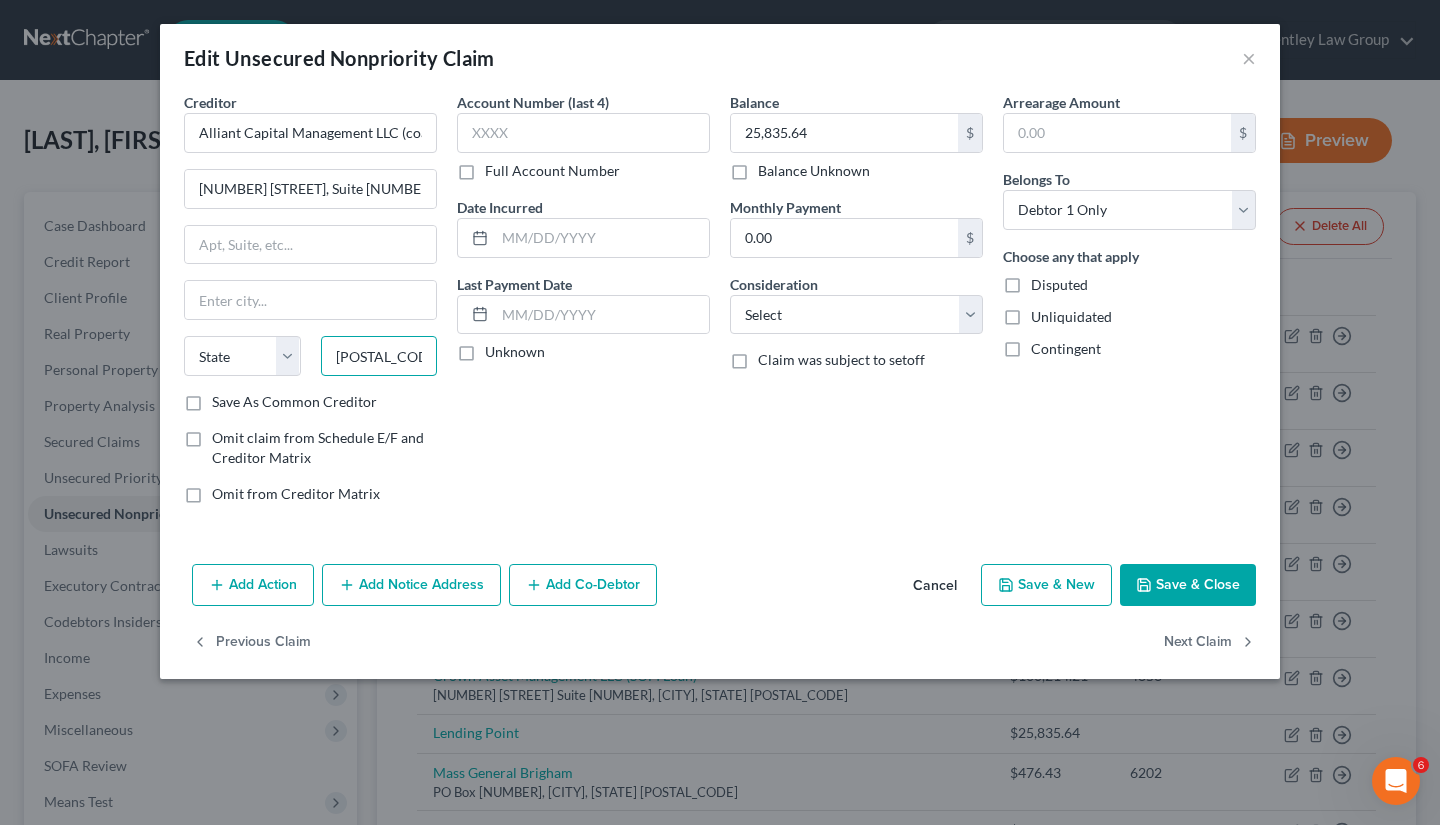type on "[POSTAL_CODE]" 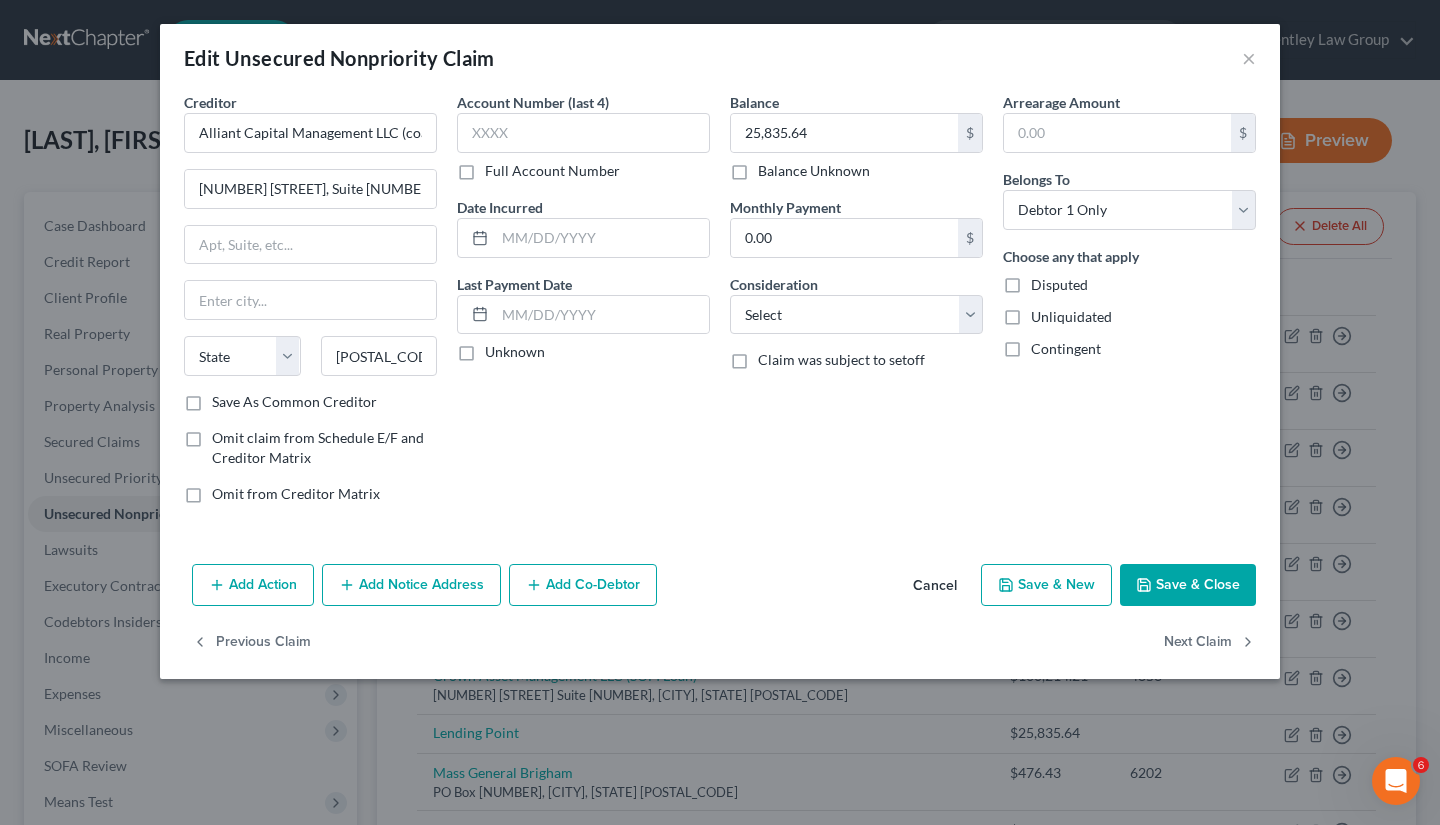 click on "Account Number (last 4)
Full Account Number
Date Incurred         Last Payment Date         Unknown" at bounding box center (583, 306) 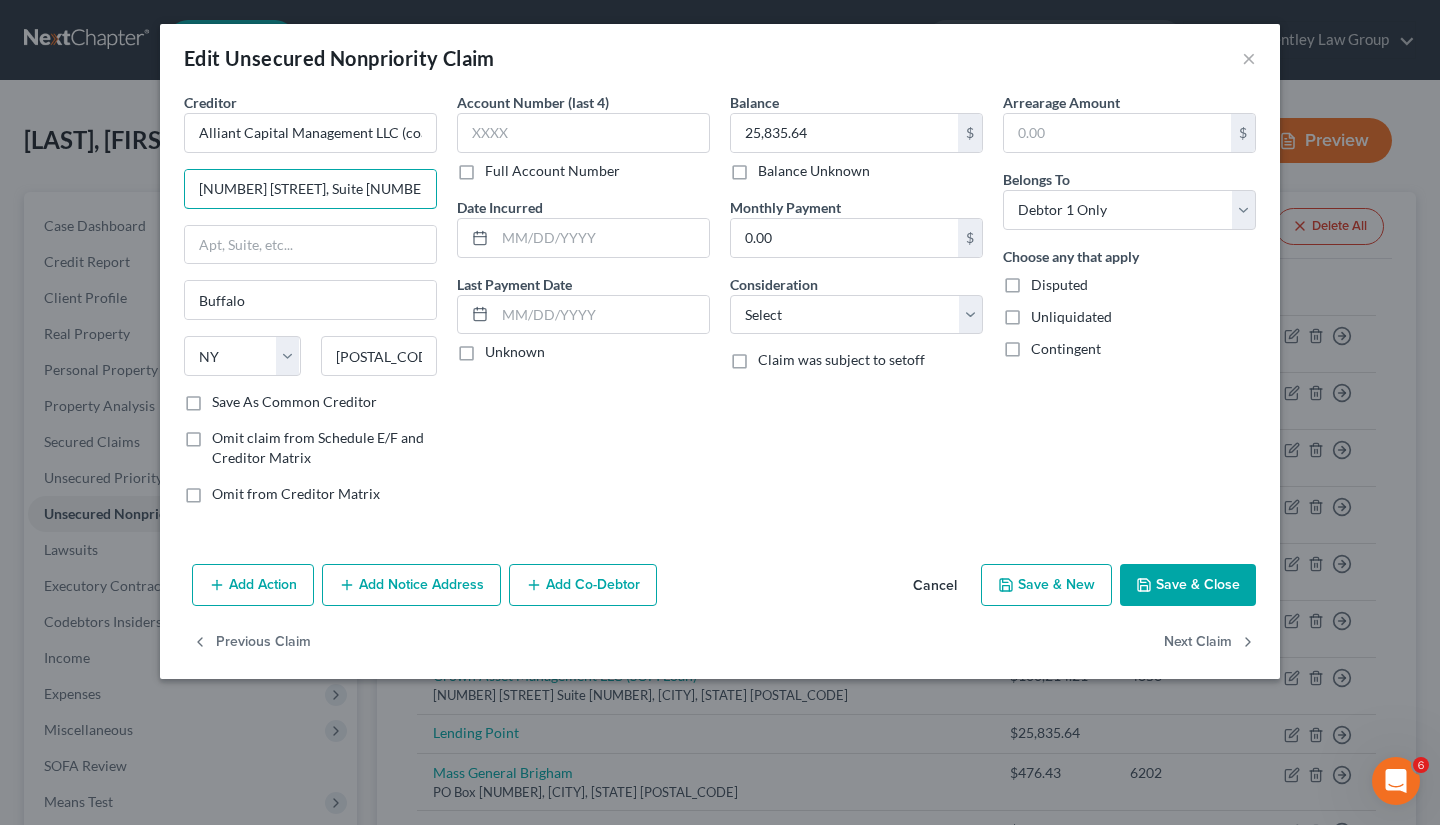 click on "[NUMBER] [STREET], Suite [NUMBER], [CITY], [STATE]" at bounding box center [310, 189] 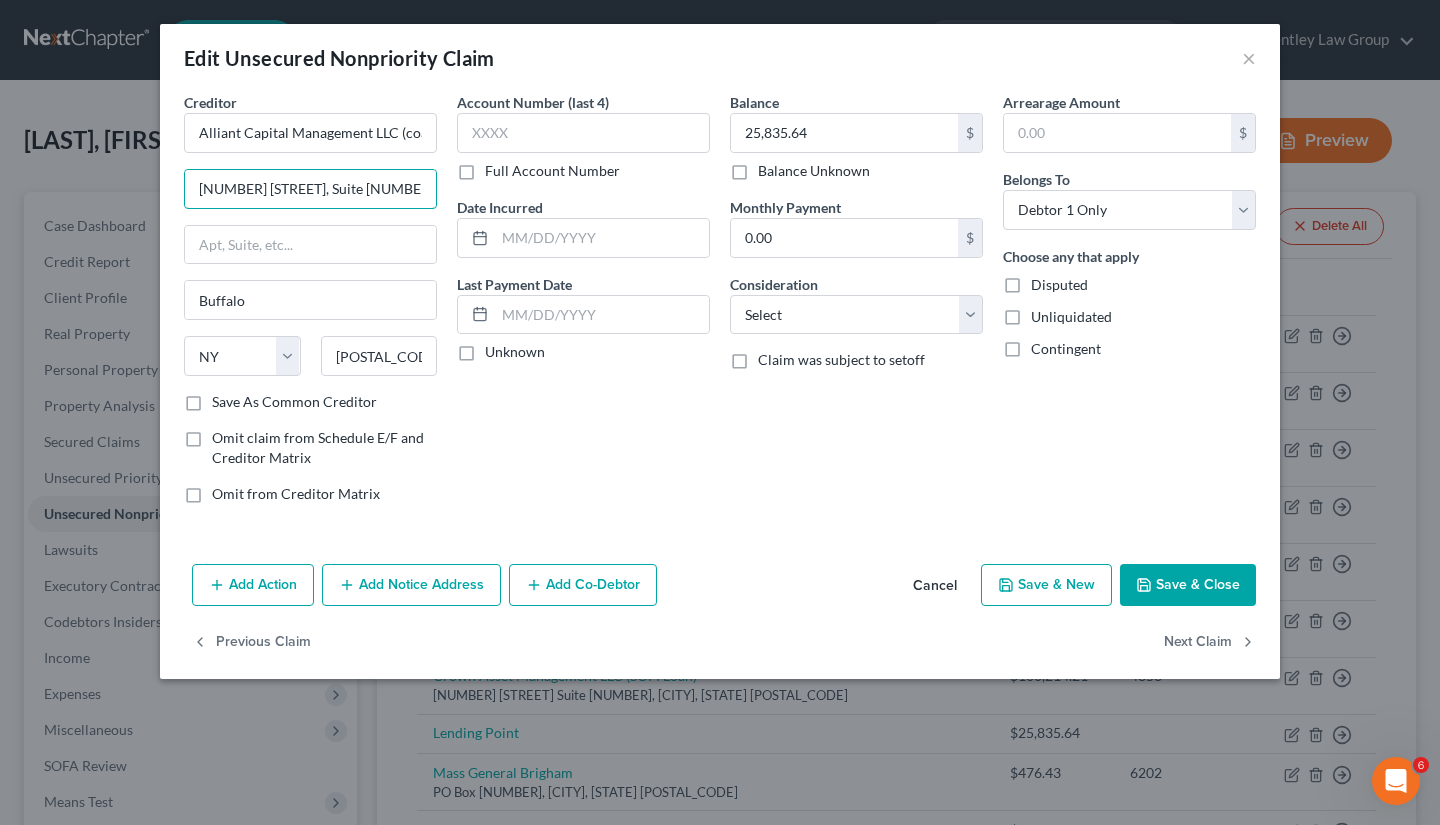 scroll, scrollTop: 0, scrollLeft: 45, axis: horizontal 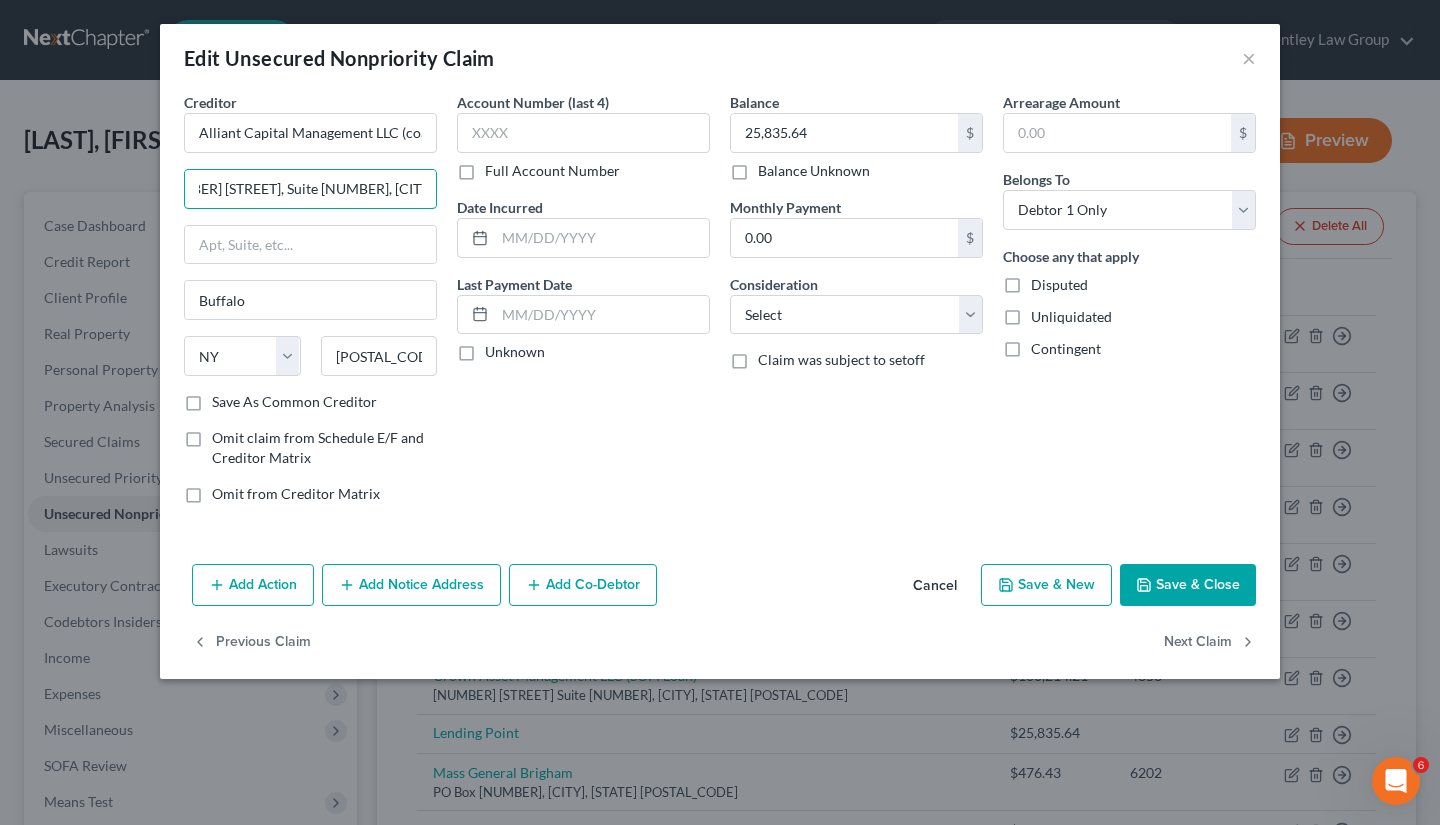 drag, startPoint x: 393, startPoint y: 186, endPoint x: 463, endPoint y: 194, distance: 70.45566 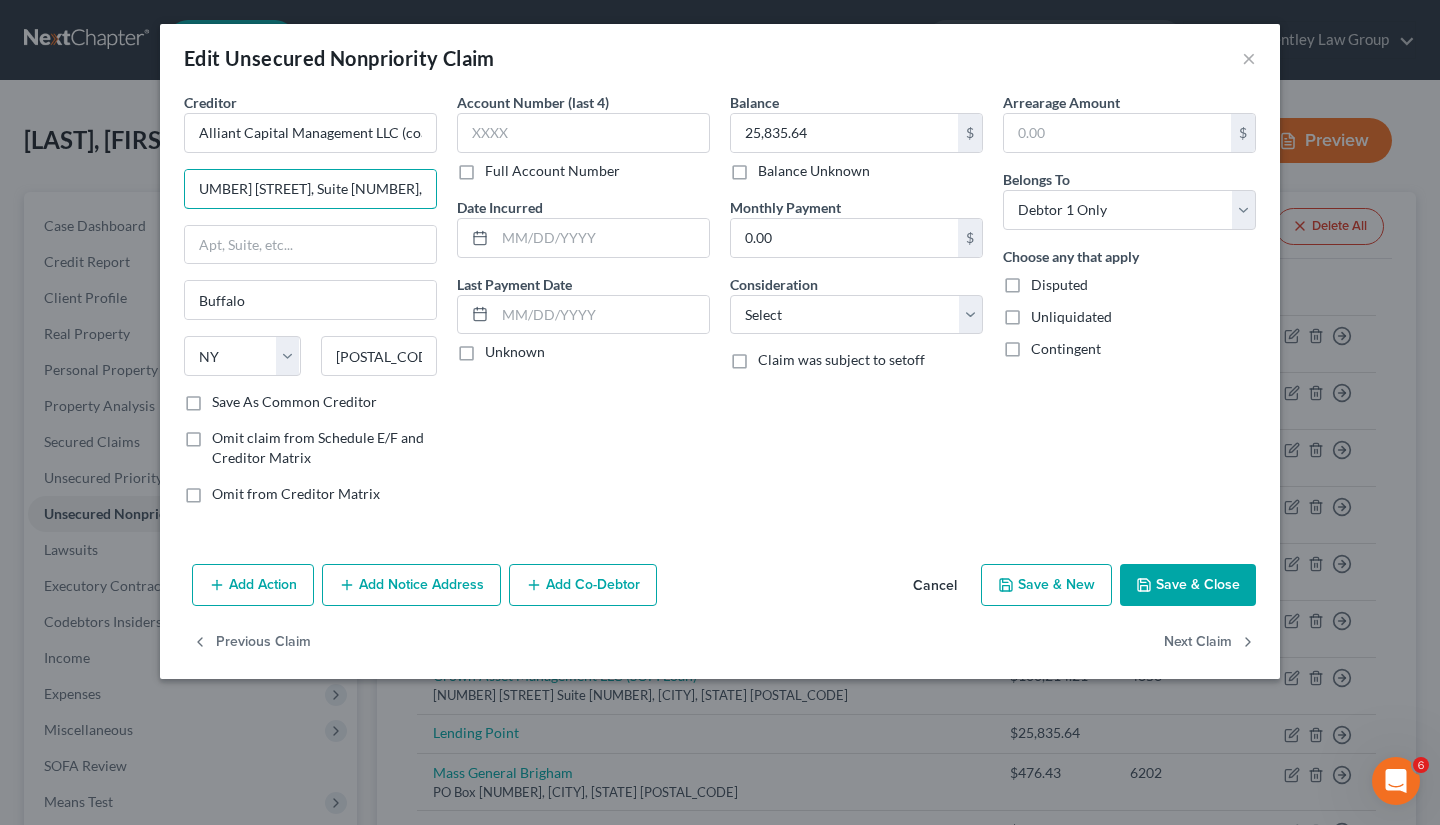 scroll, scrollTop: 0, scrollLeft: 0, axis: both 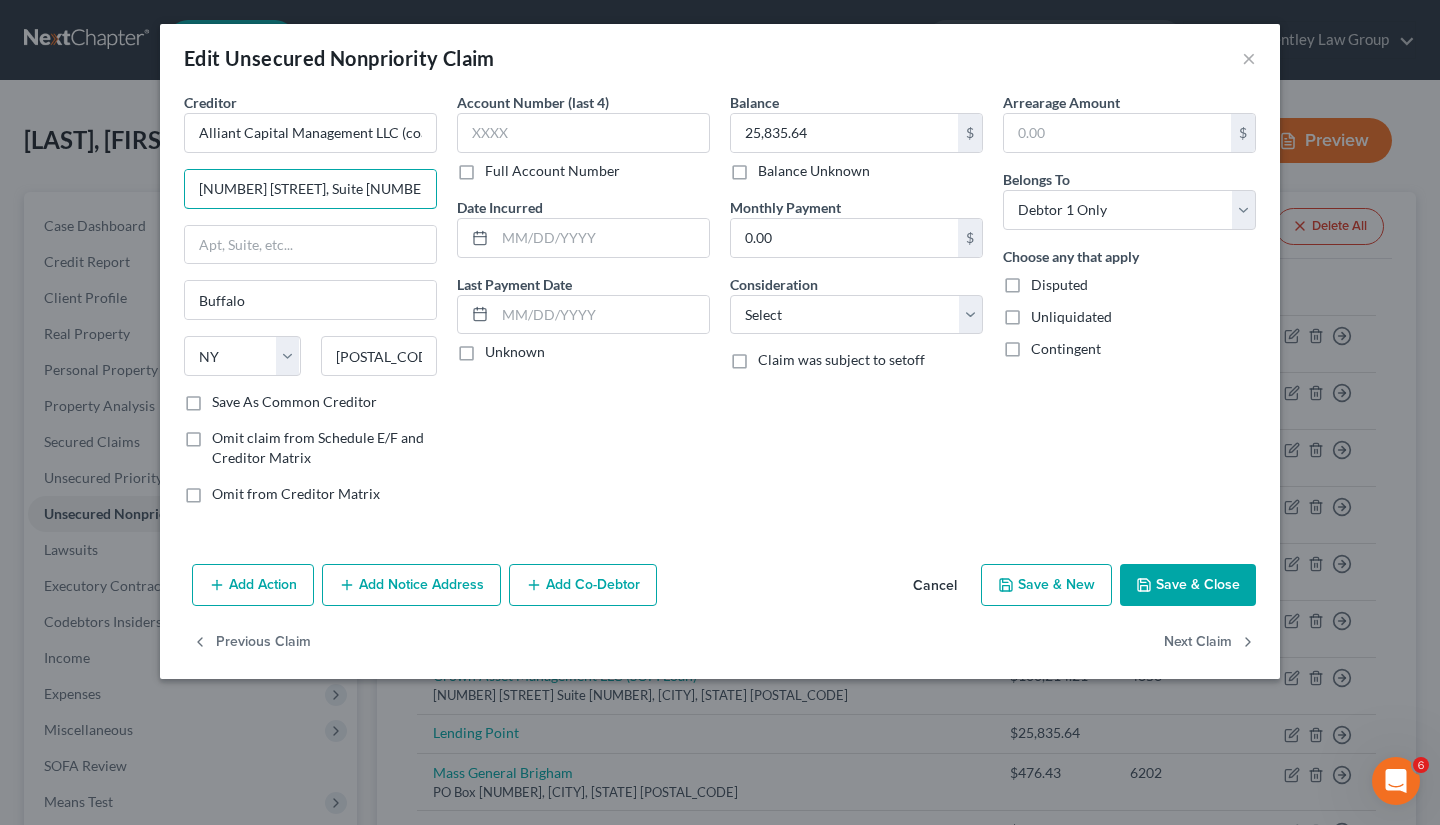 type on "[NUMBER] [STREET], Suite [NUMBER]" 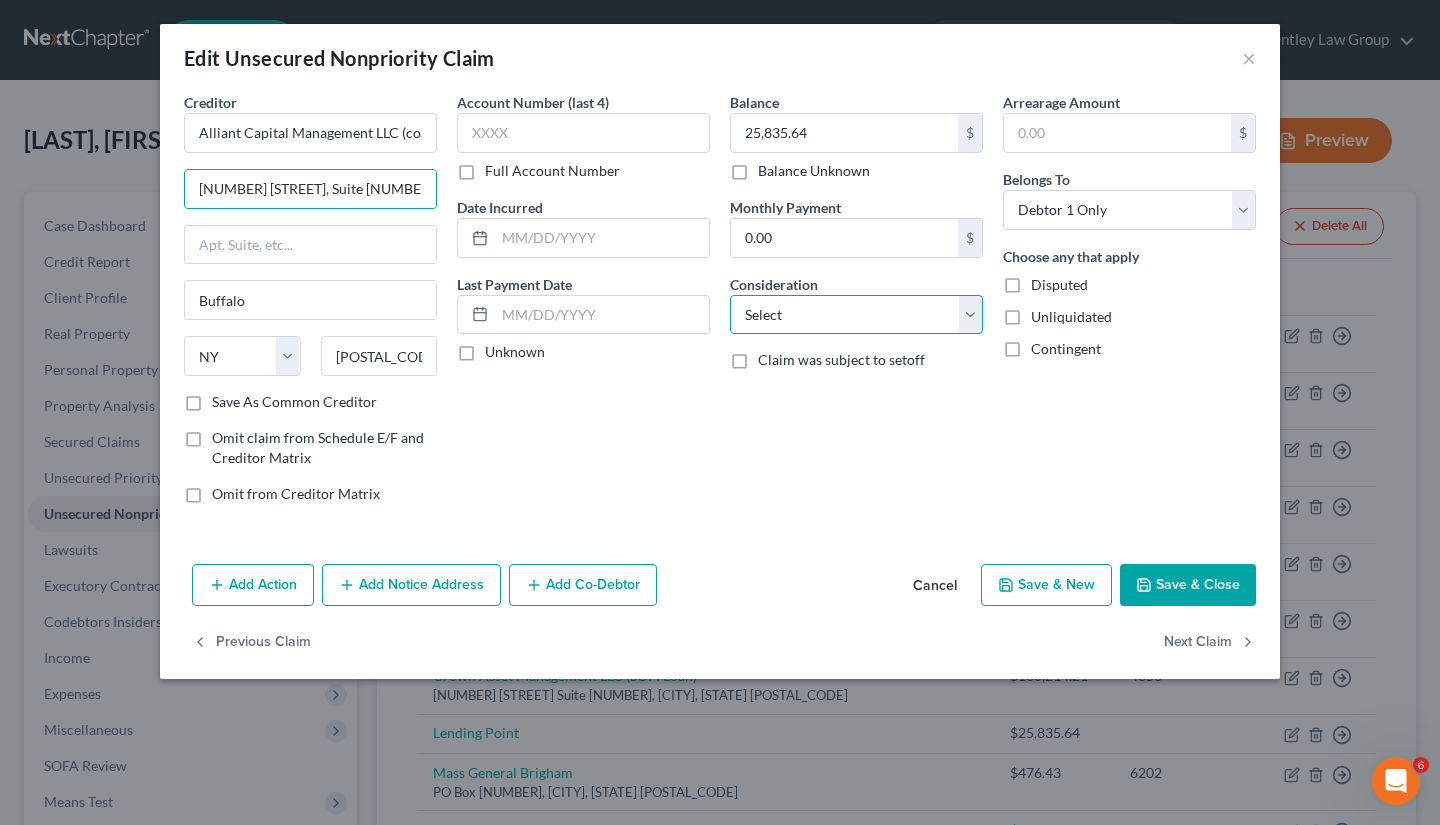 click on "Select Cable / Satellite Services Collection Agency Credit Card Debt Debt Counseling / Attorneys Deficiency Balance Domestic Support Obligations Home / Car Repairs Income Taxes Judgment Liens Medical Services Monies Loaned / Advanced Mortgage Obligation From Divorce Or Separation Obligation To Pensions Other Overdrawn Bank Account Promised To Help Pay Creditors Student Loans Suppliers And Vendors Telephone / Internet Services Utility Services" at bounding box center [856, 315] 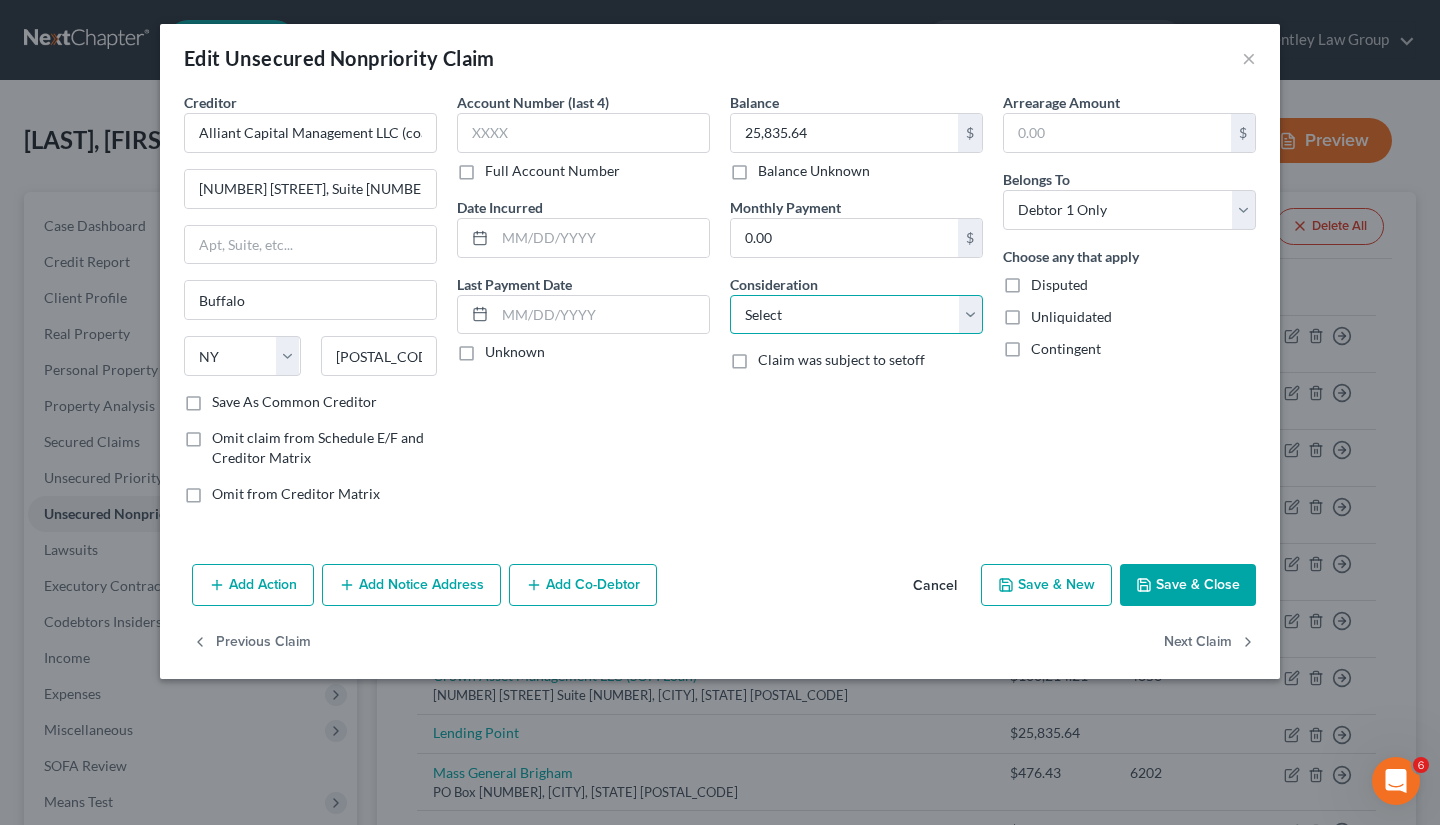 select on "1" 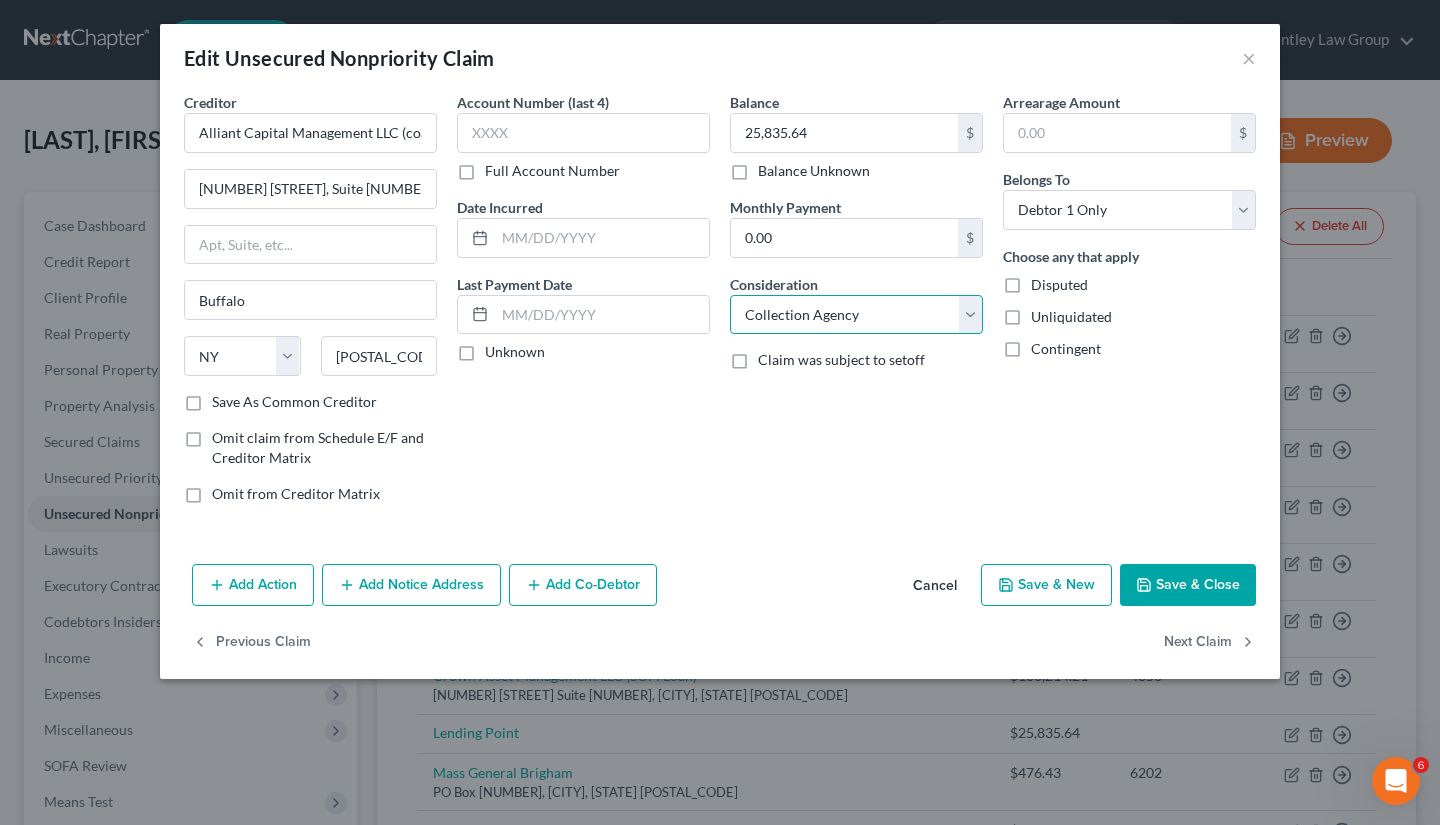 click on "Select Cable / Satellite Services Collection Agency Credit Card Debt Debt Counseling / Attorneys Deficiency Balance Domestic Support Obligations Home / Car Repairs Income Taxes Judgment Liens Medical Services Monies Loaned / Advanced Mortgage Obligation From Divorce Or Separation Obligation To Pensions Other Overdrawn Bank Account Promised To Help Pay Creditors Student Loans Suppliers And Vendors Telephone / Internet Services Utility Services" at bounding box center (856, 315) 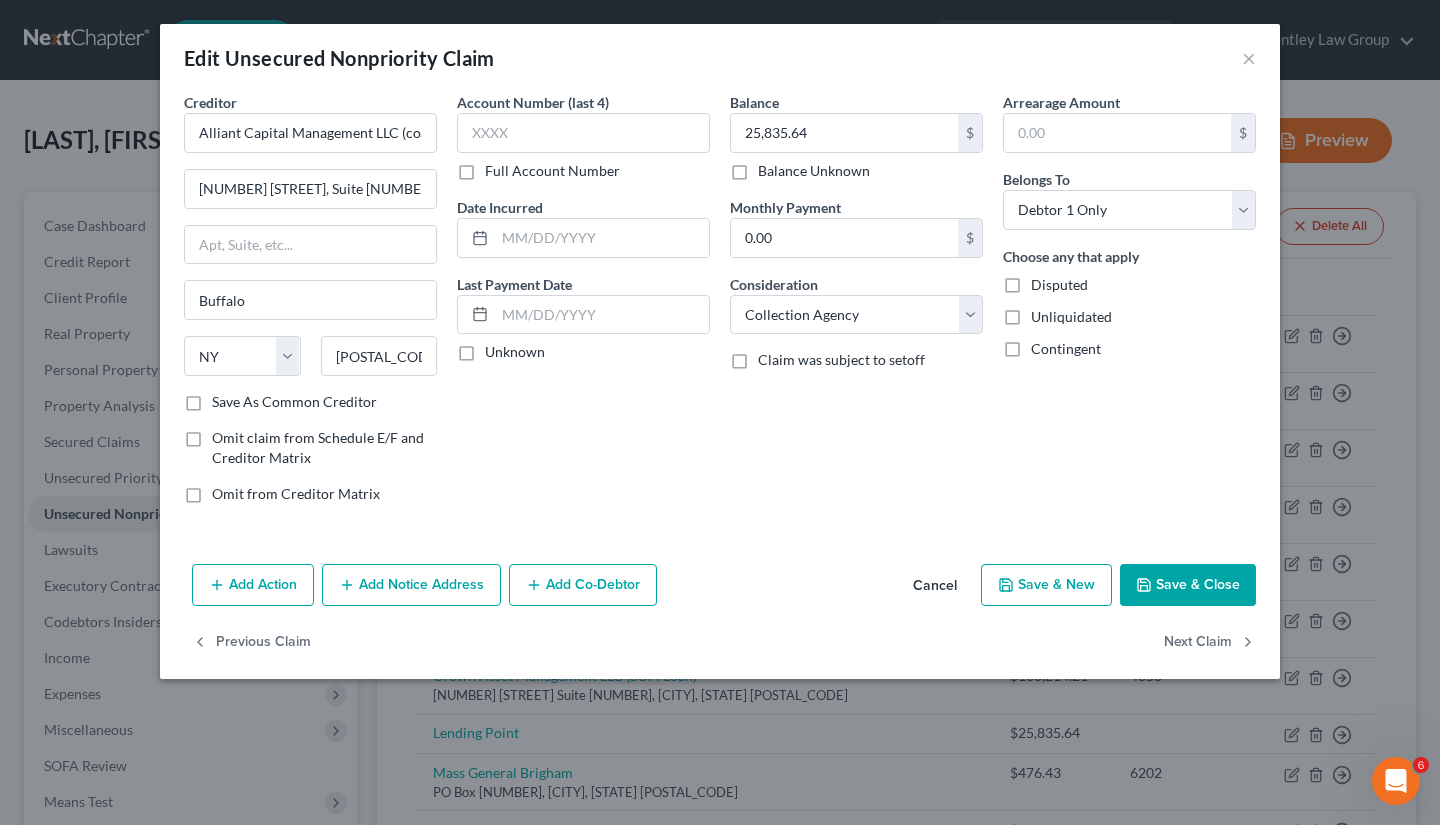 click on "Balance
25,835.64 $
Balance Unknown
Balance Undetermined
25,835.64 $
Balance Unknown
Monthly Payment 0.00 $ Consideration Select Cable / Satellite Services Collection Agency Credit Card Debt Debt Counseling / Attorneys Deficiency Balance Domestic Support Obligations Home / Car Repairs Income Taxes Judgment Liens Medical Services Monies Loaned / Advanced Mortgage Obligation From Divorce Or Separation Obligation To Pensions Other Overdrawn Bank Account Promised To Help Pay Creditors Student Loans Suppliers And Vendors Telephone / Internet Services Utility Services Claim was subject to setoff" at bounding box center (856, 306) 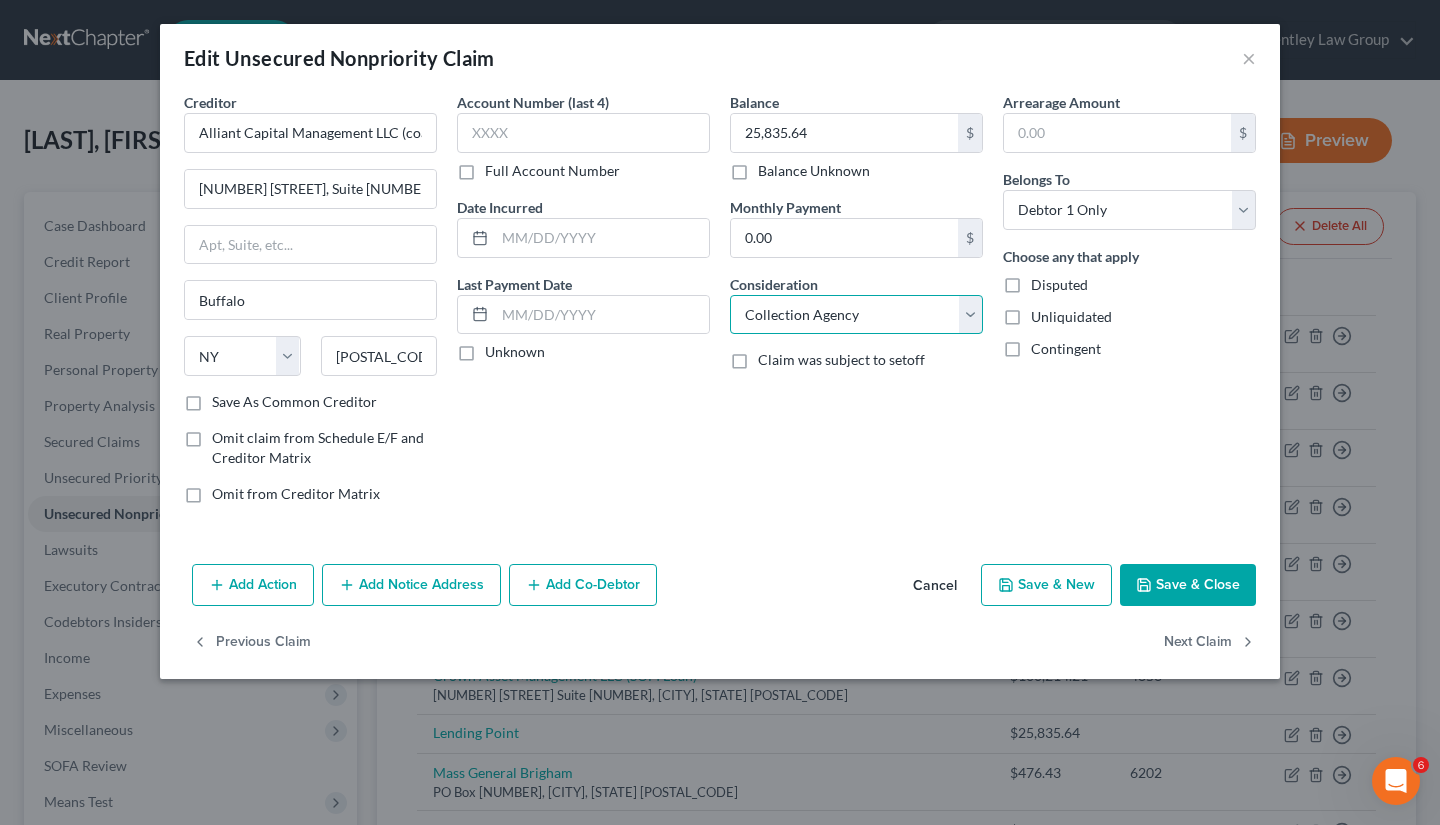 click on "Select Cable / Satellite Services Collection Agency Credit Card Debt Debt Counseling / Attorneys Deficiency Balance Domestic Support Obligations Home / Car Repairs Income Taxes Judgment Liens Medical Services Monies Loaned / Advanced Mortgage Obligation From Divorce Or Separation Obligation To Pensions Other Overdrawn Bank Account Promised To Help Pay Creditors Student Loans Suppliers And Vendors Telephone / Internet Services Utility Services" at bounding box center [856, 315] 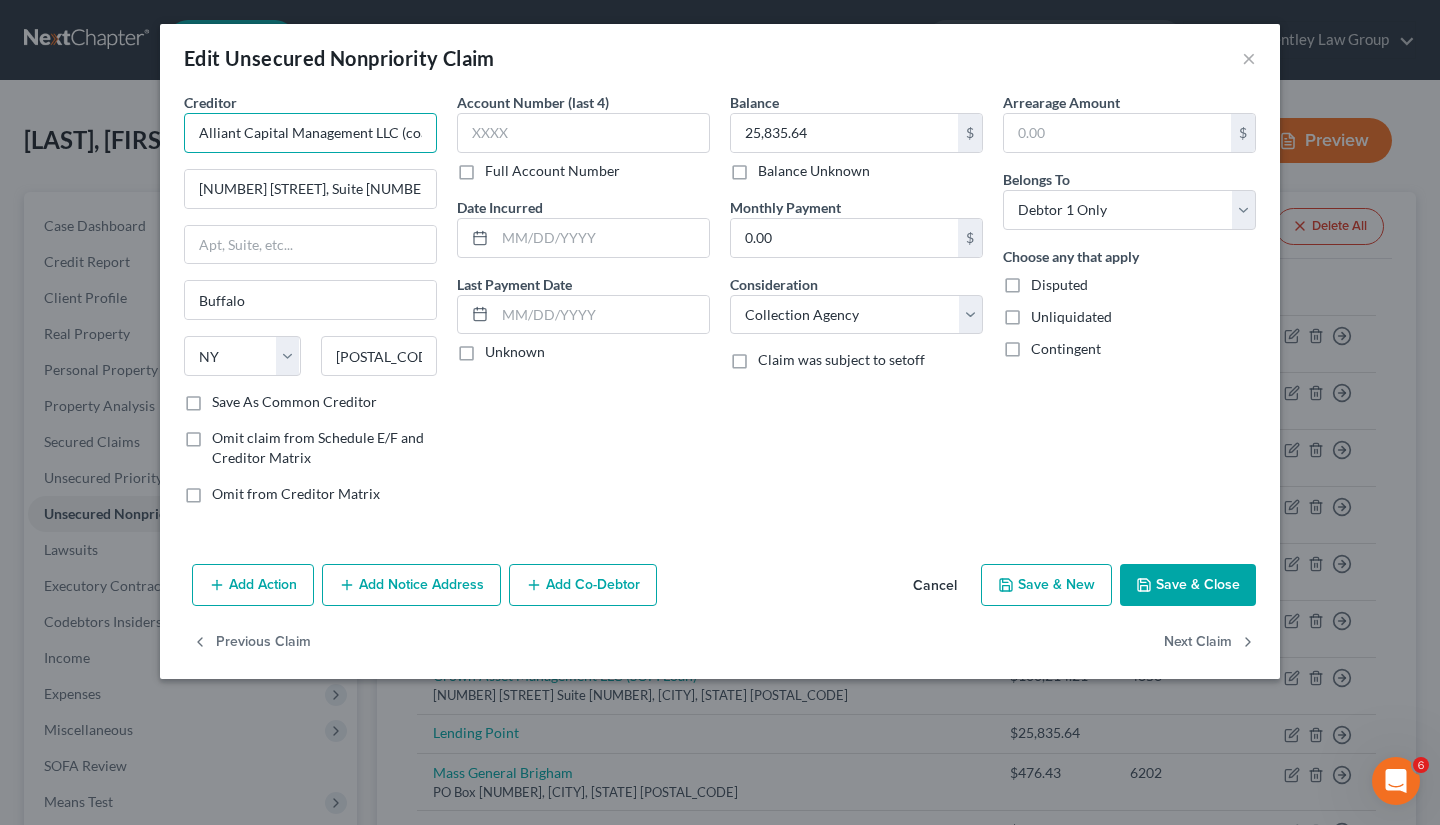 click on "Alliant Capital Management LLC (coastal Community Bank)" at bounding box center (310, 133) 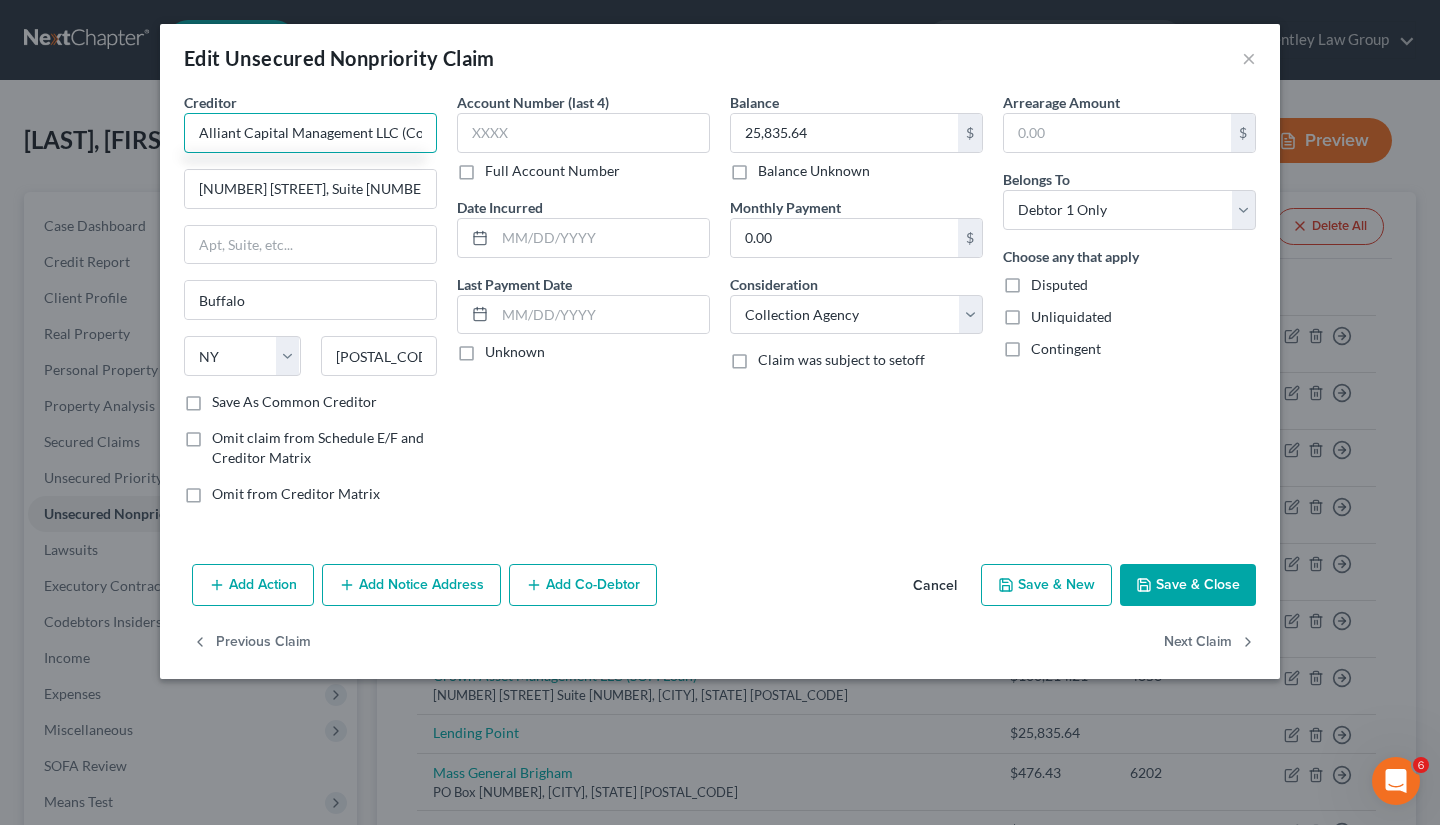 click on "Alliant Capital Management LLC (Coastal Community Bank)" at bounding box center [310, 133] 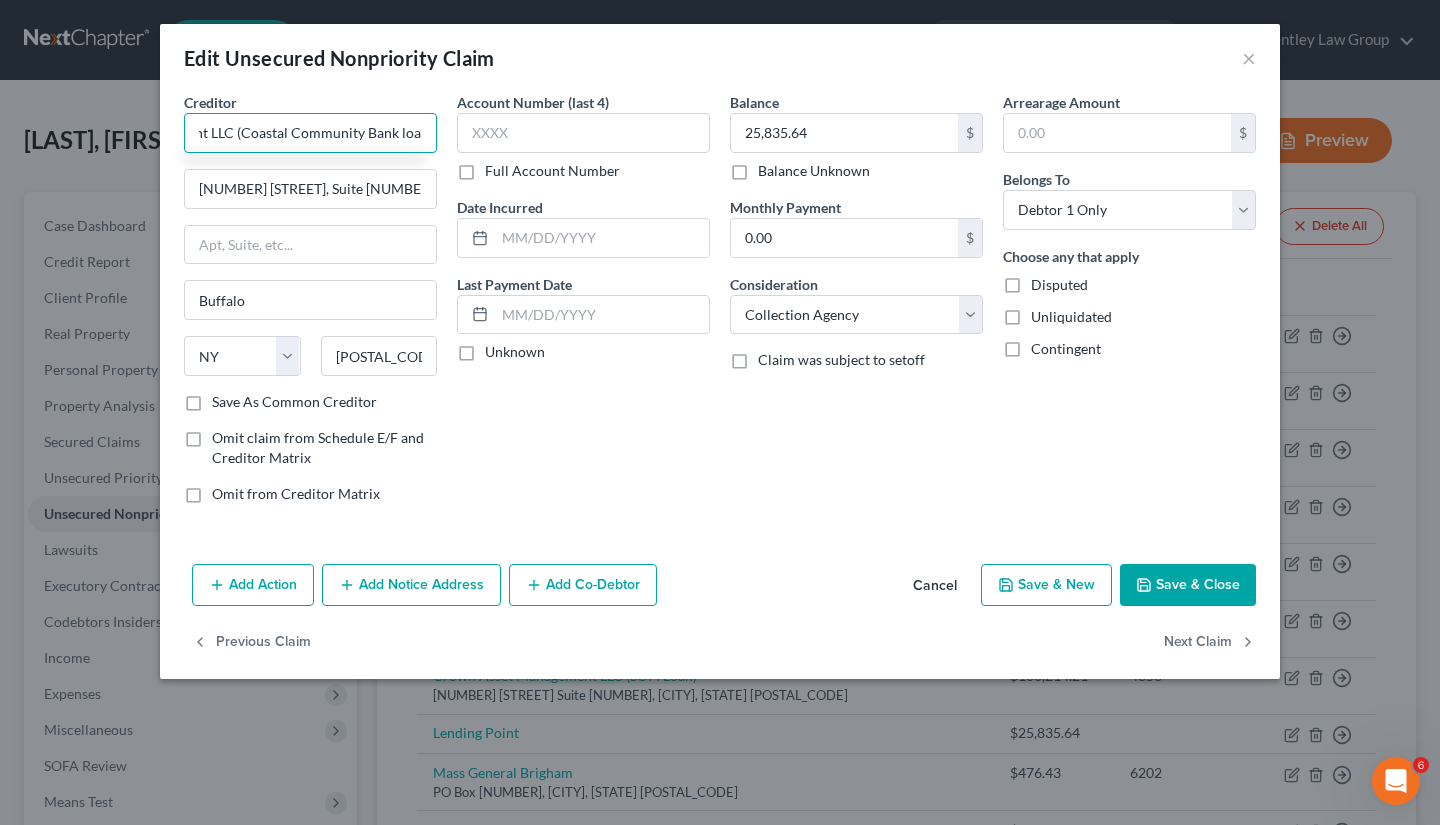 scroll, scrollTop: 0, scrollLeft: 168, axis: horizontal 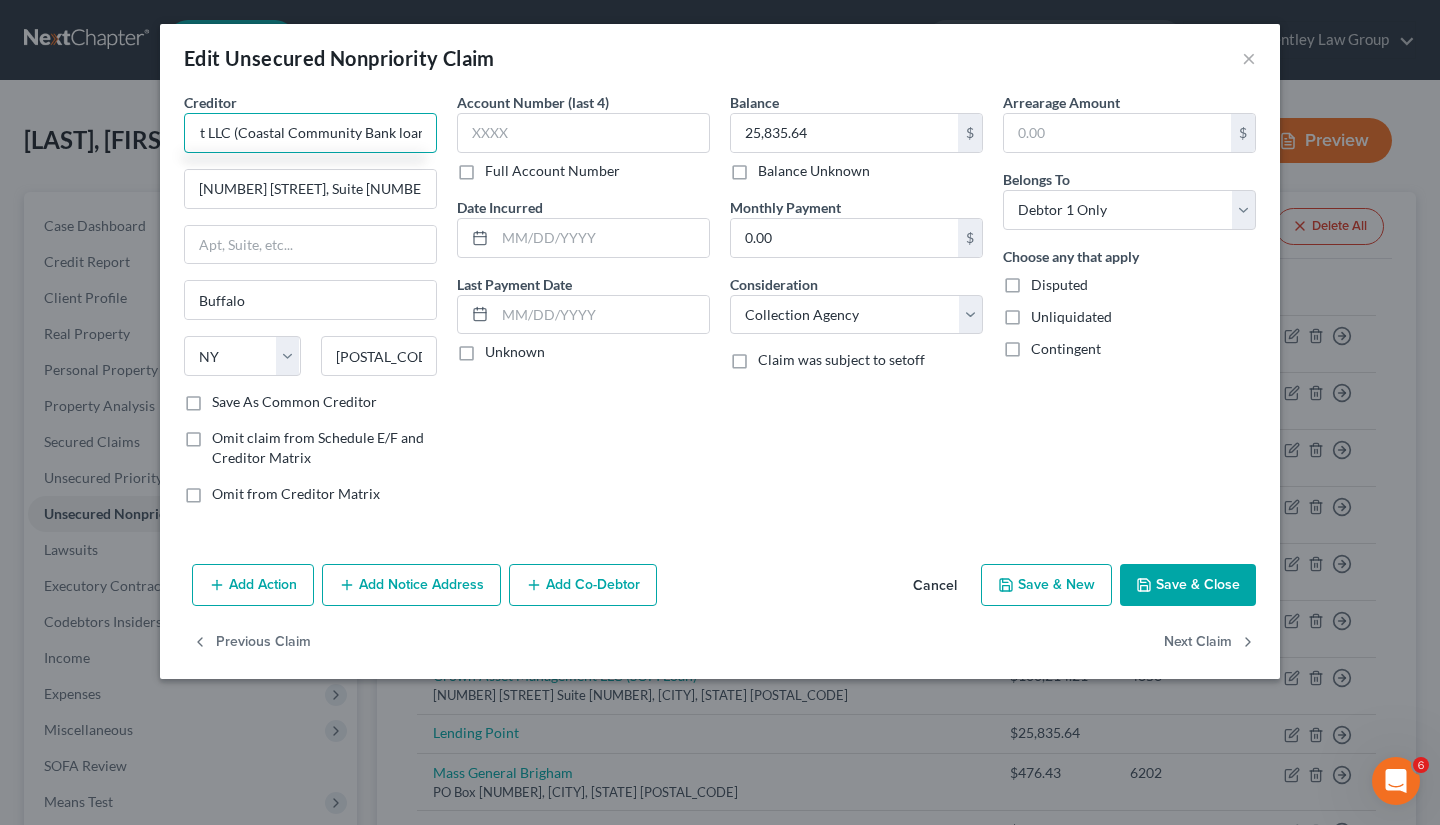type on "Alliant Capital Management LLC (Coastal Community Bank loan)" 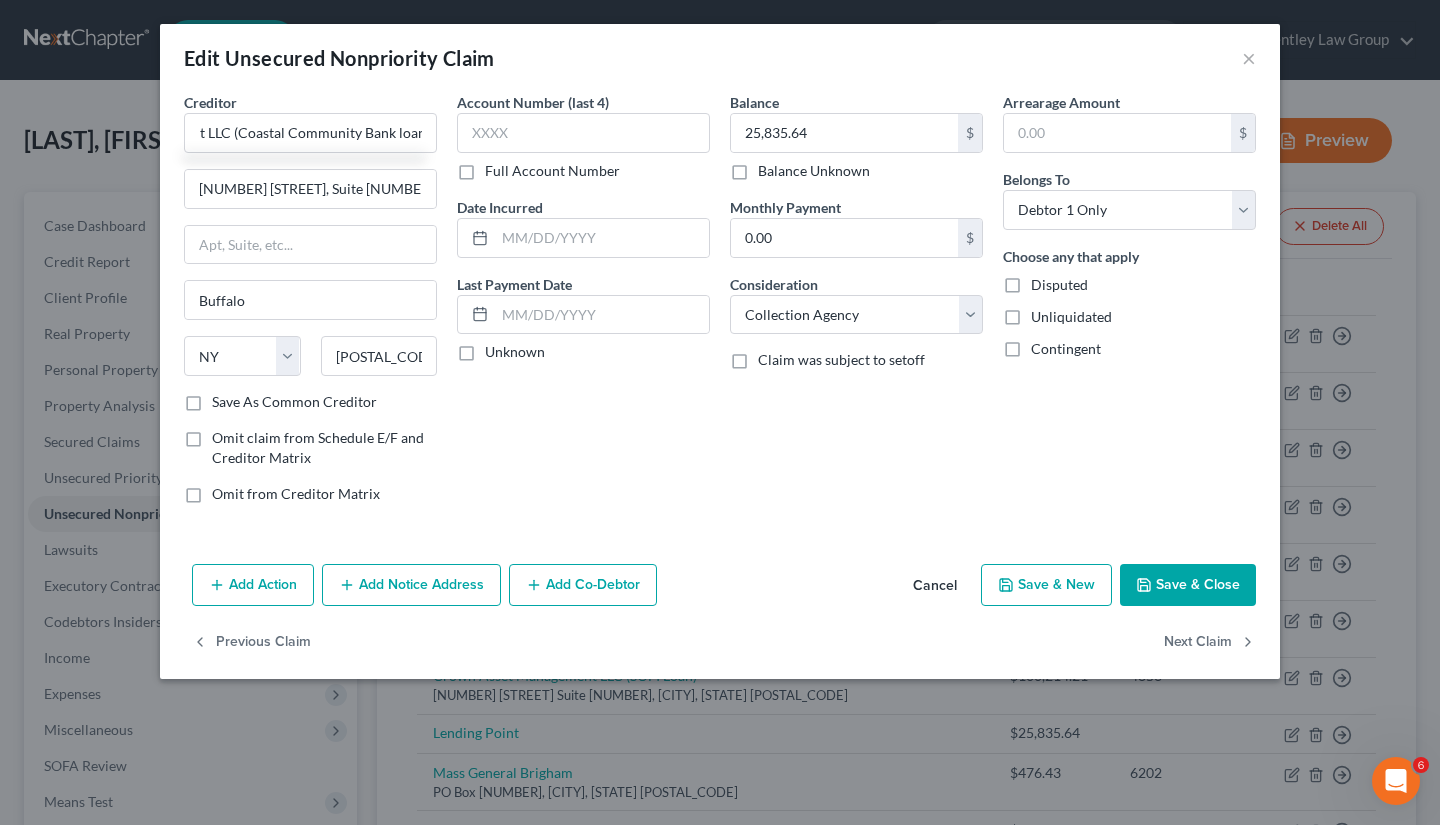 click on "Account Number (last 4)
Full Account Number
Date Incurred         Last Payment Date         Unknown" at bounding box center (583, 306) 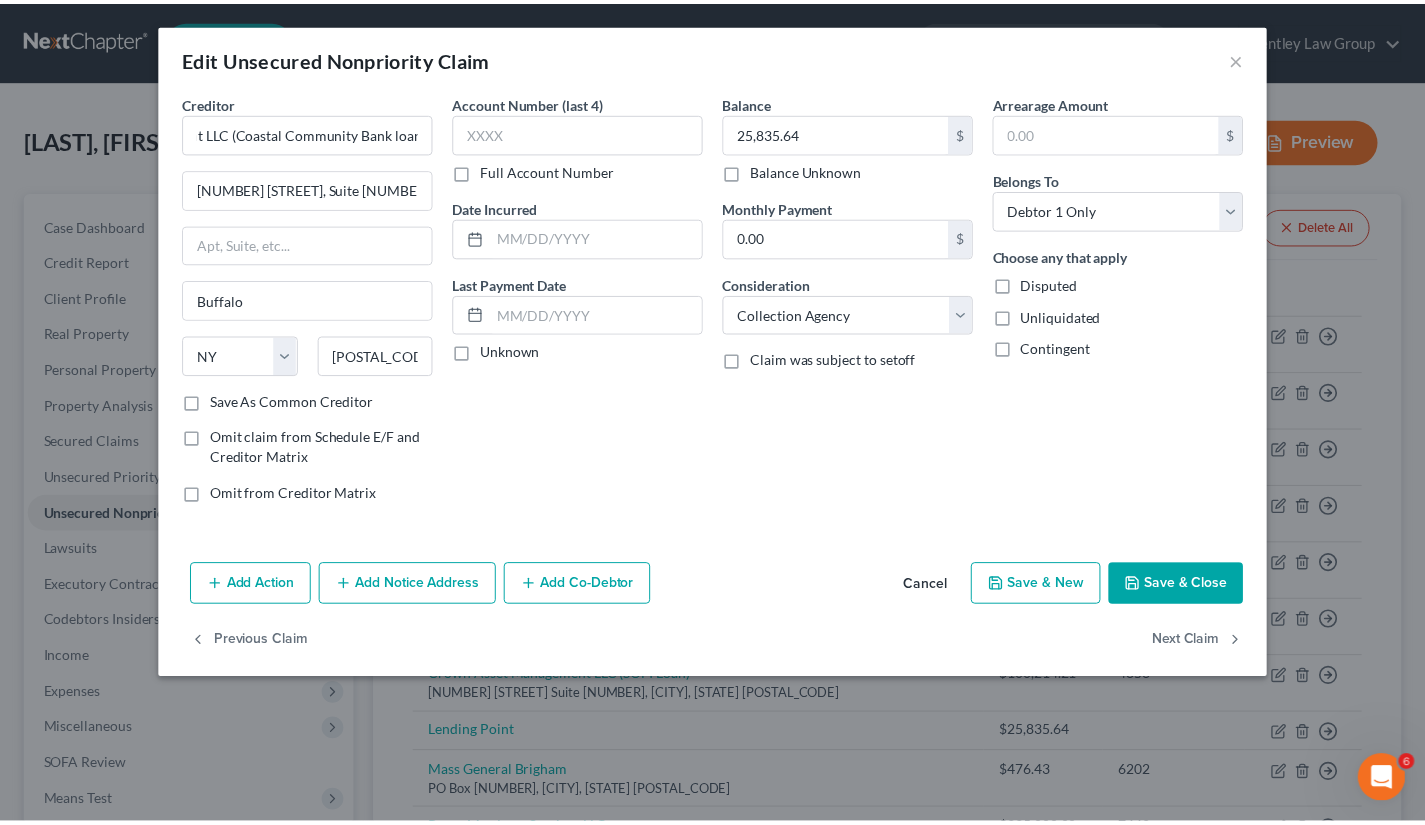 scroll, scrollTop: 0, scrollLeft: 0, axis: both 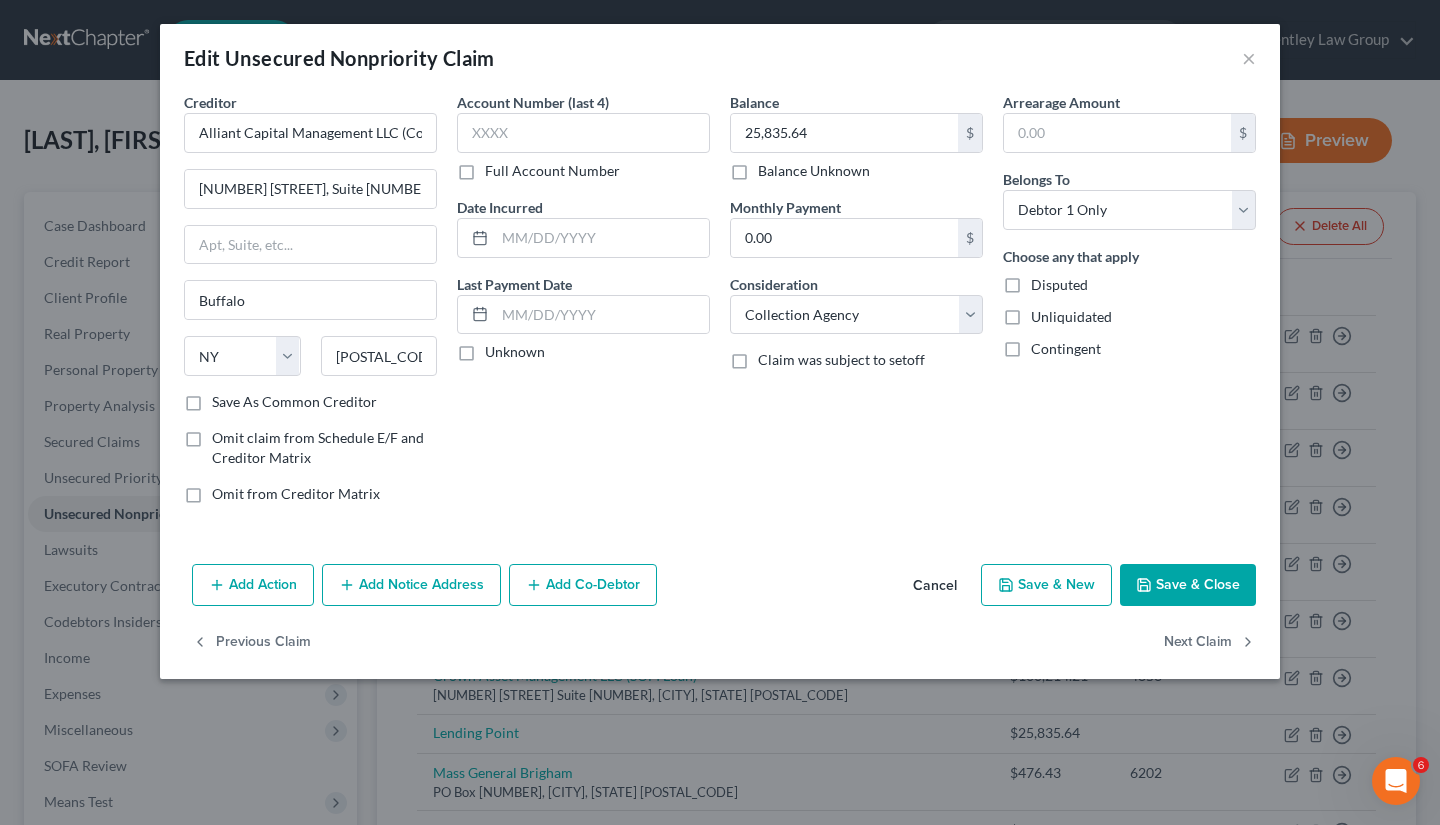 click on "Save & Close" at bounding box center (1188, 585) 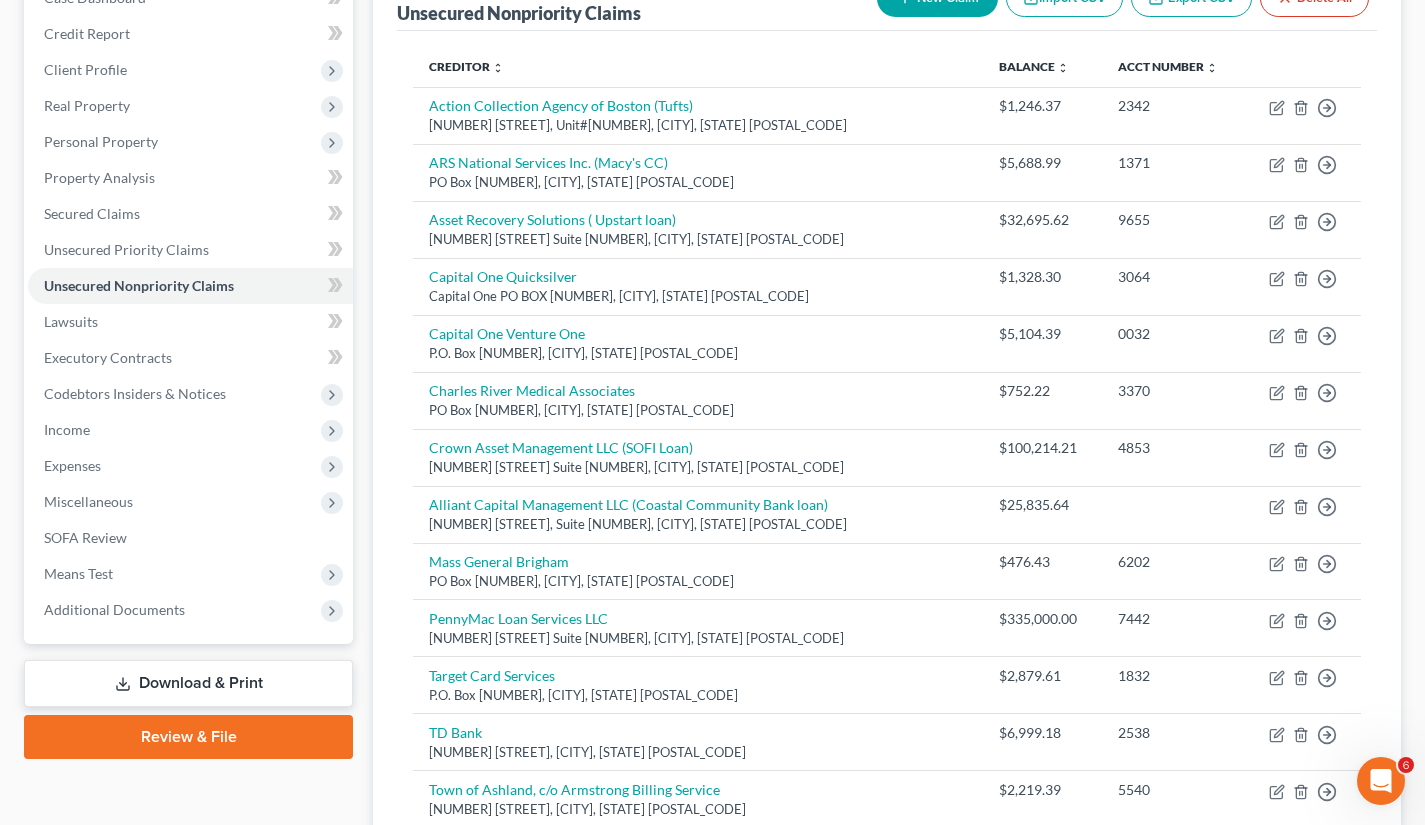 scroll, scrollTop: 240, scrollLeft: 0, axis: vertical 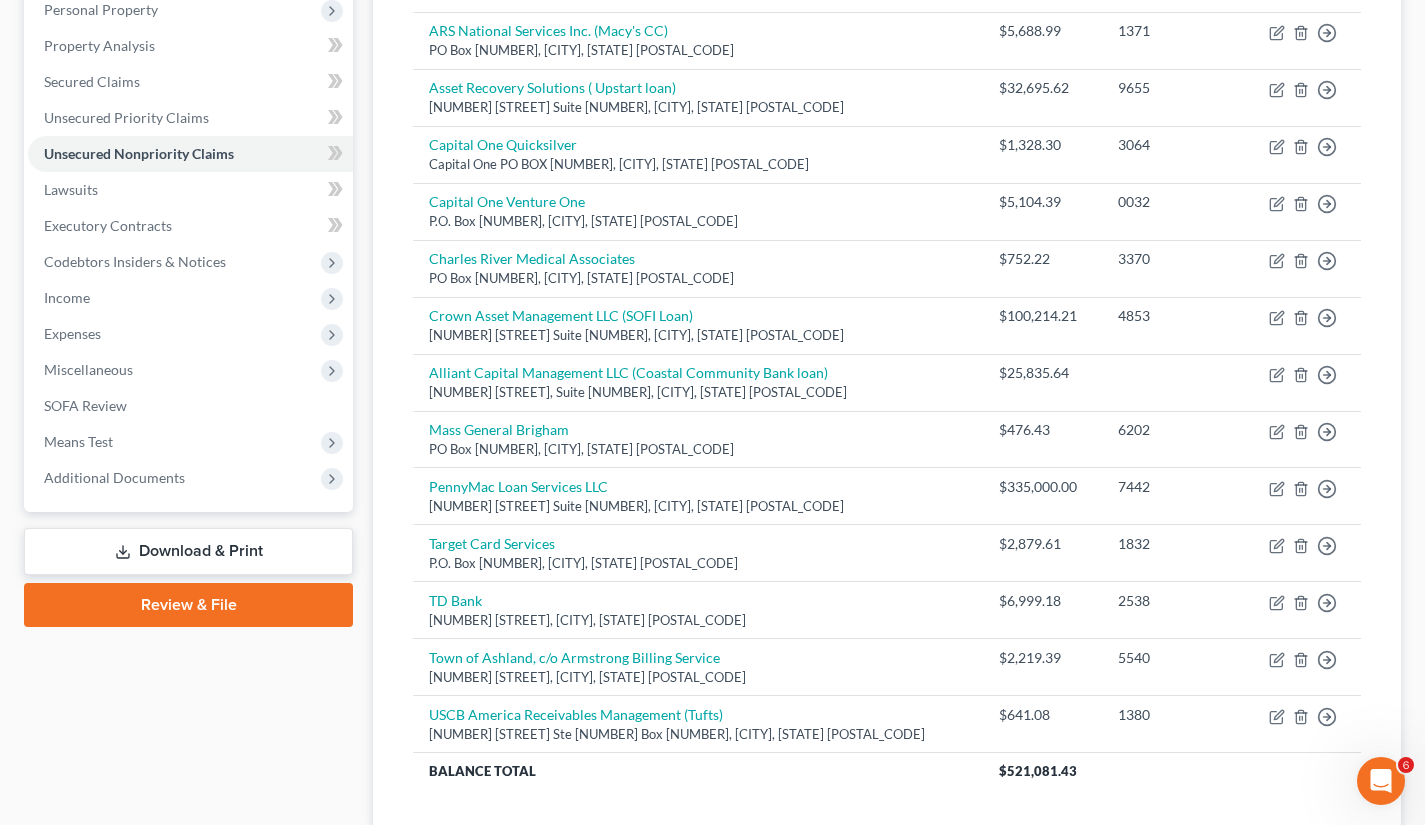 click on "Munoz, Edwin Upgraded Chapter Chapter  7 Status Lead District MAB Preview Petition Navigation
Case Dashboard
Payments
Invoices
Payments
Payments
Credit Report" at bounding box center [712, 327] 